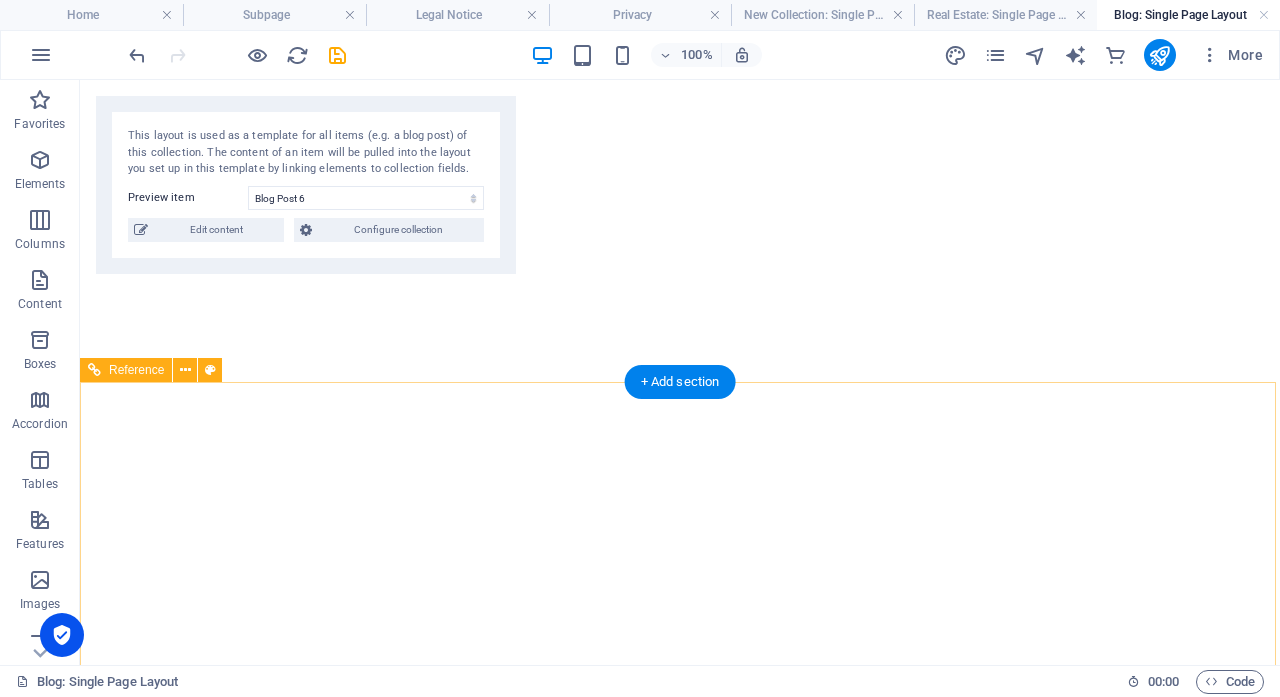 scroll, scrollTop: 0, scrollLeft: 0, axis: both 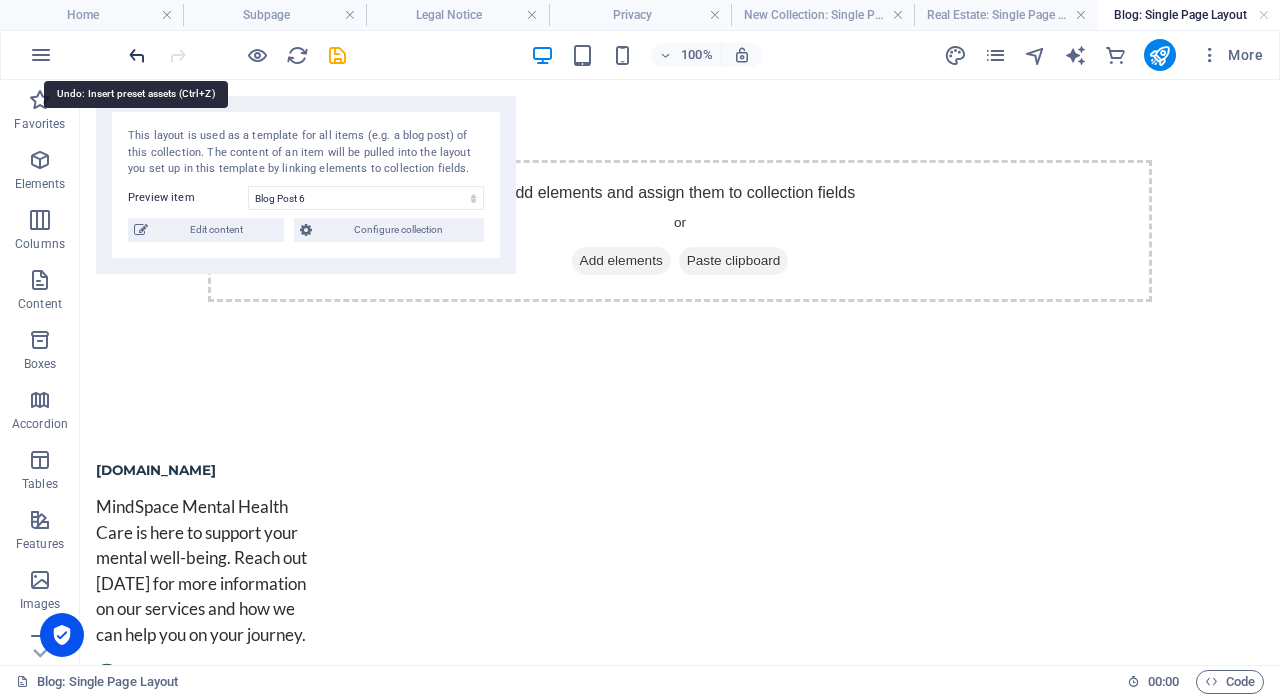 click at bounding box center [137, 55] 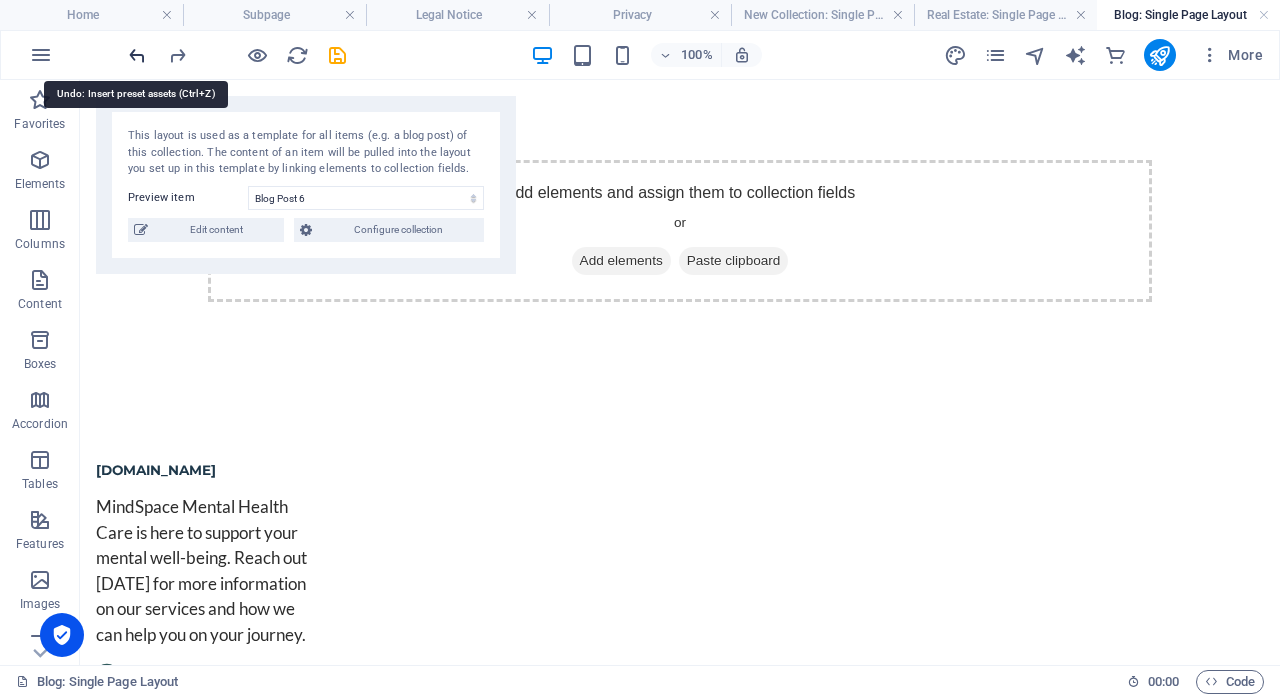 click at bounding box center (137, 55) 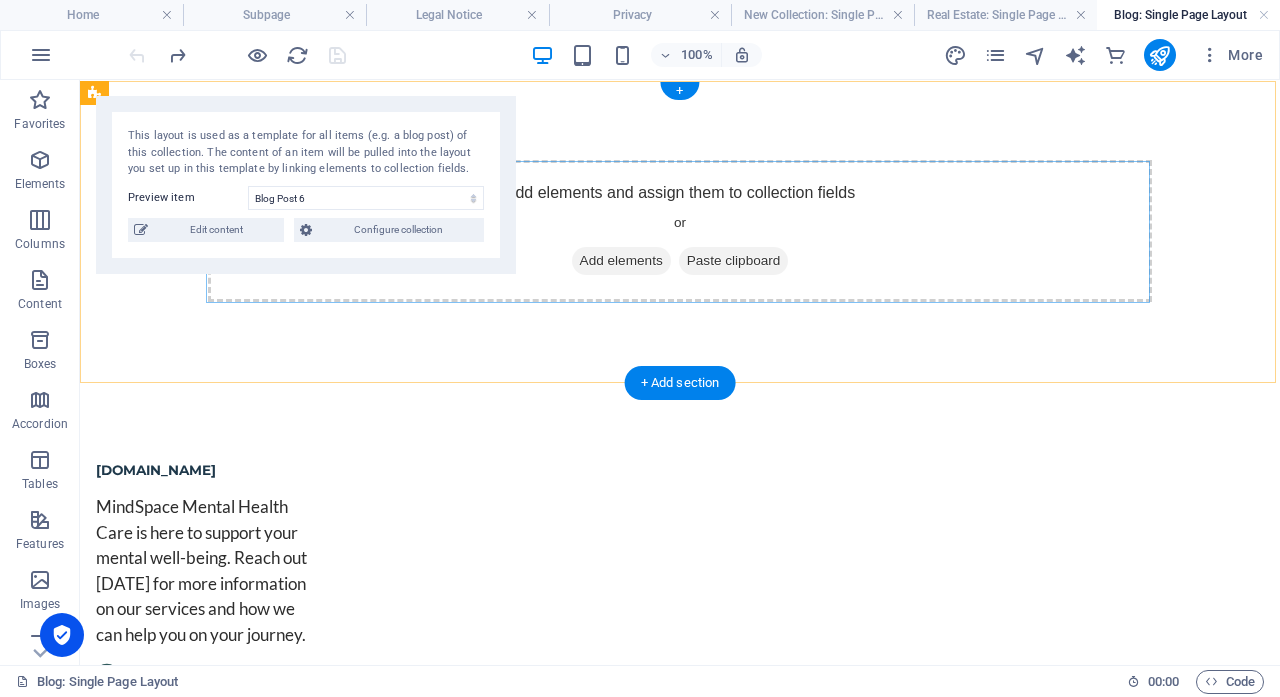 scroll, scrollTop: 0, scrollLeft: 0, axis: both 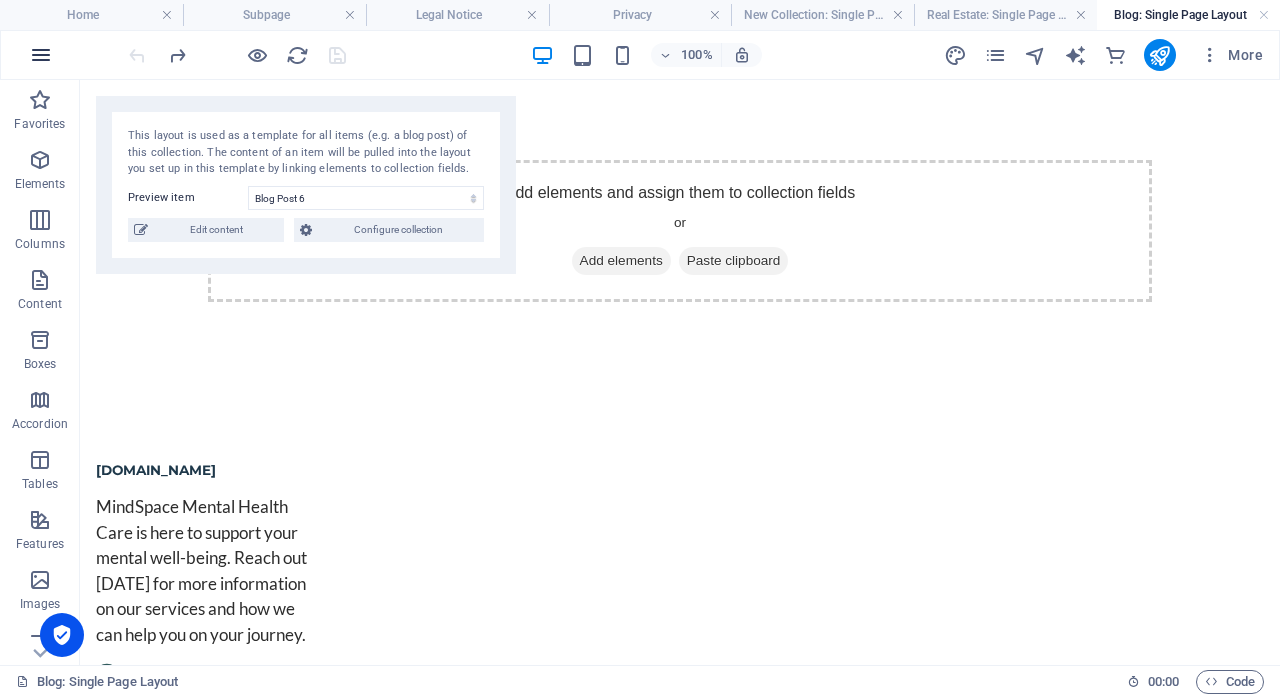 click at bounding box center [41, 55] 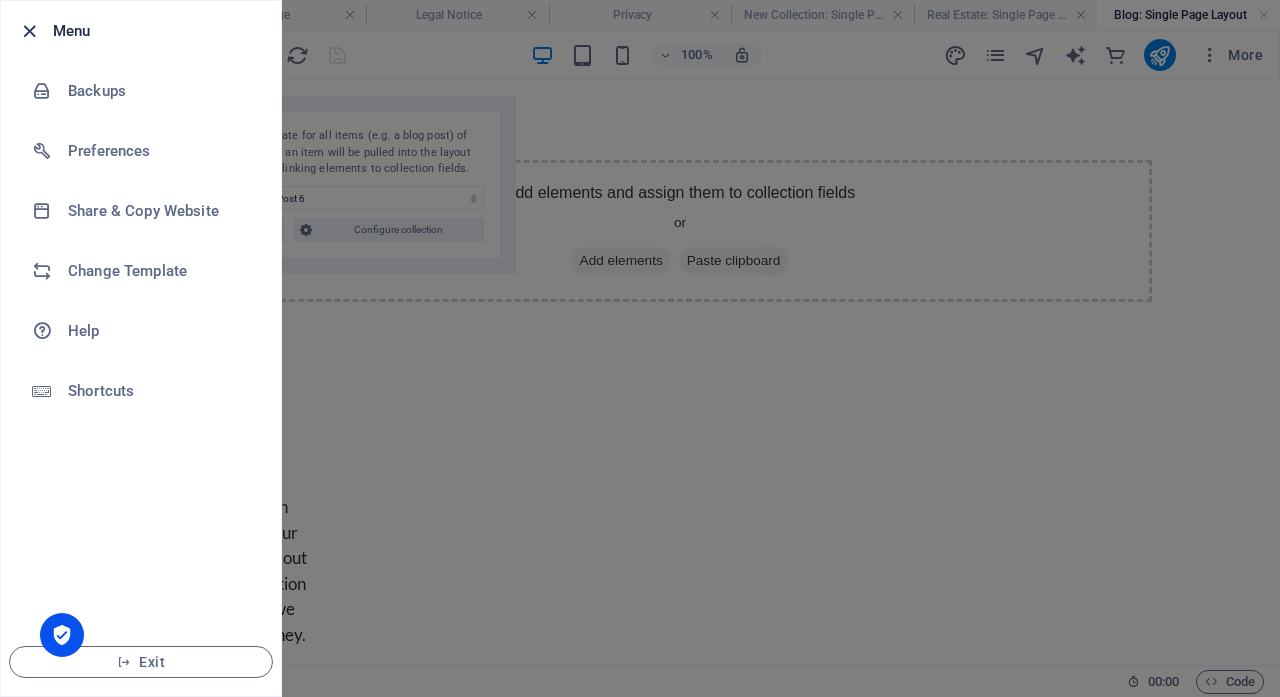 click at bounding box center (29, 31) 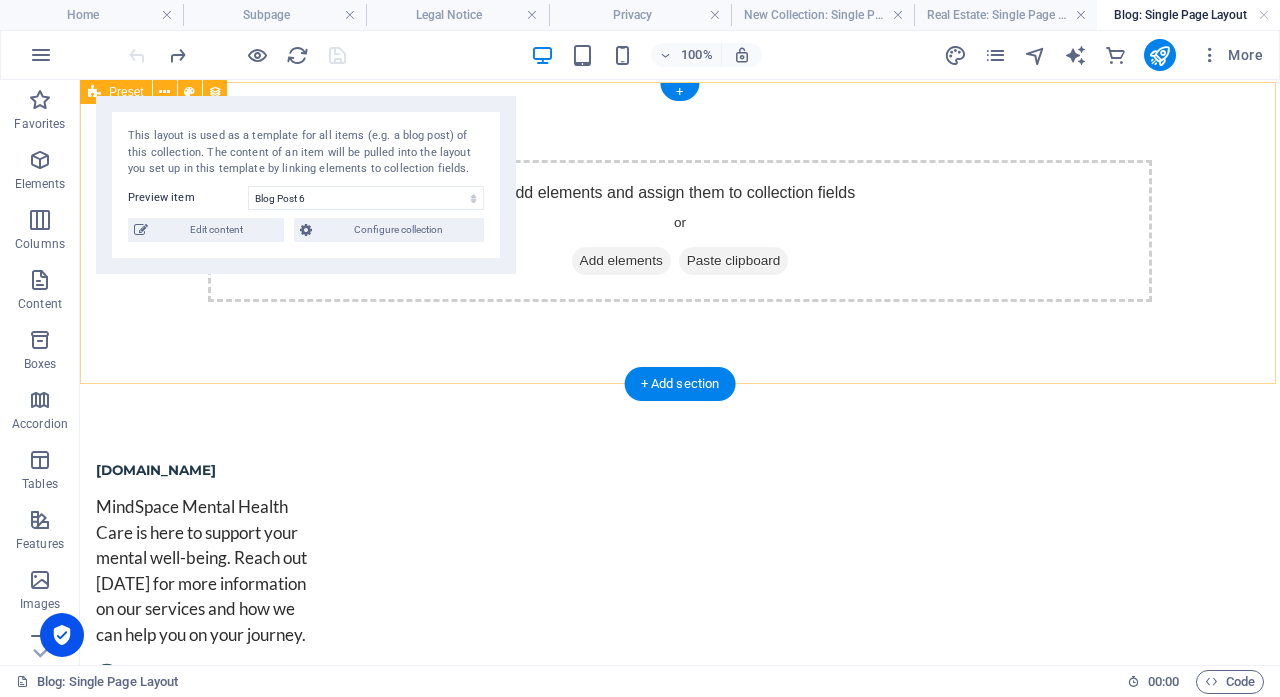 scroll, scrollTop: 0, scrollLeft: 0, axis: both 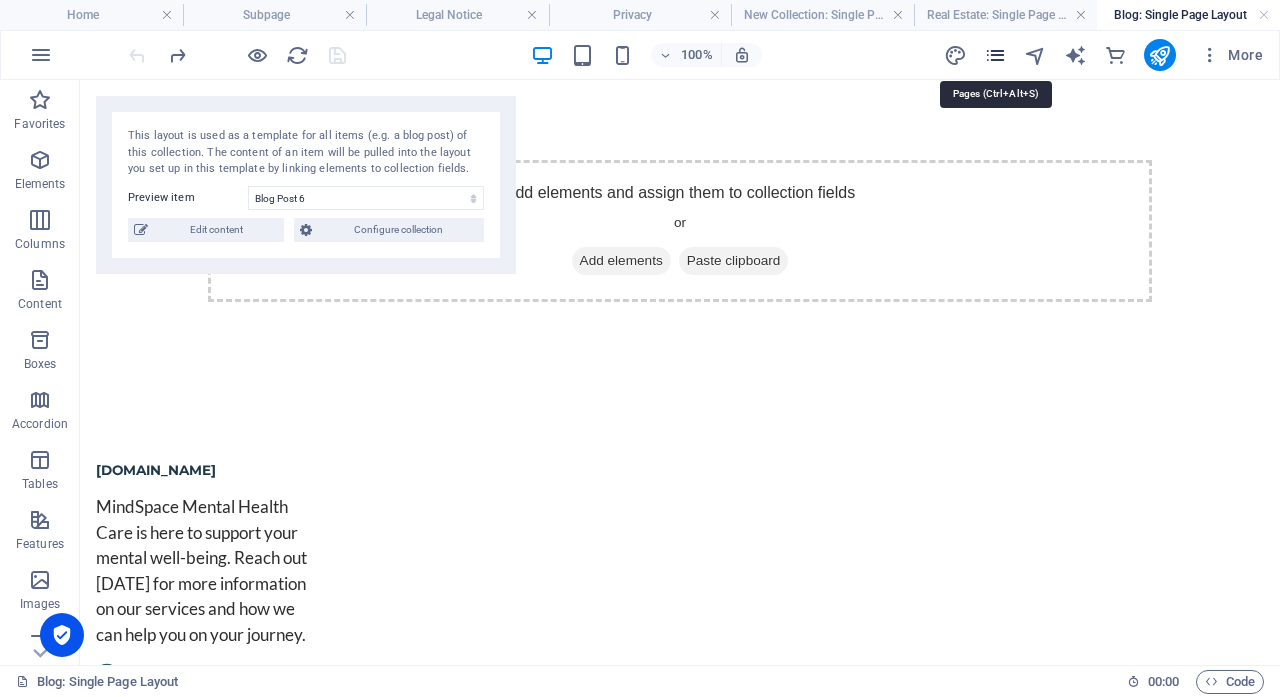 click at bounding box center [995, 55] 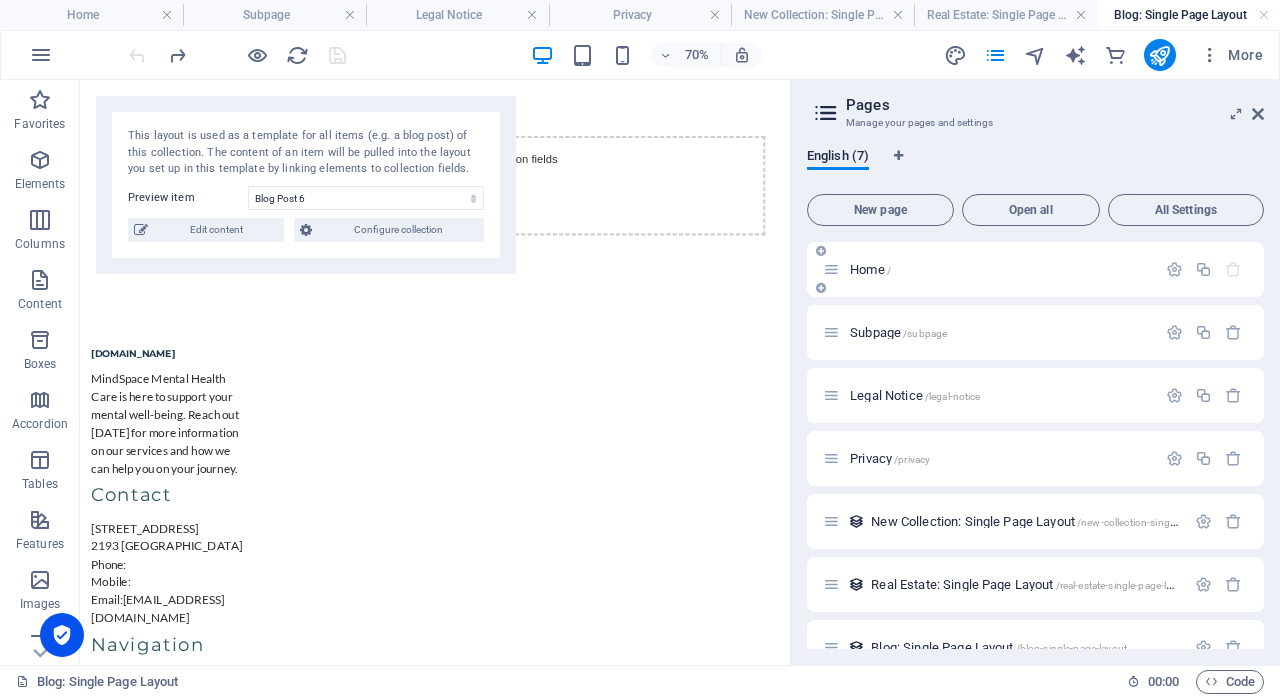 click on "Home /" at bounding box center (989, 269) 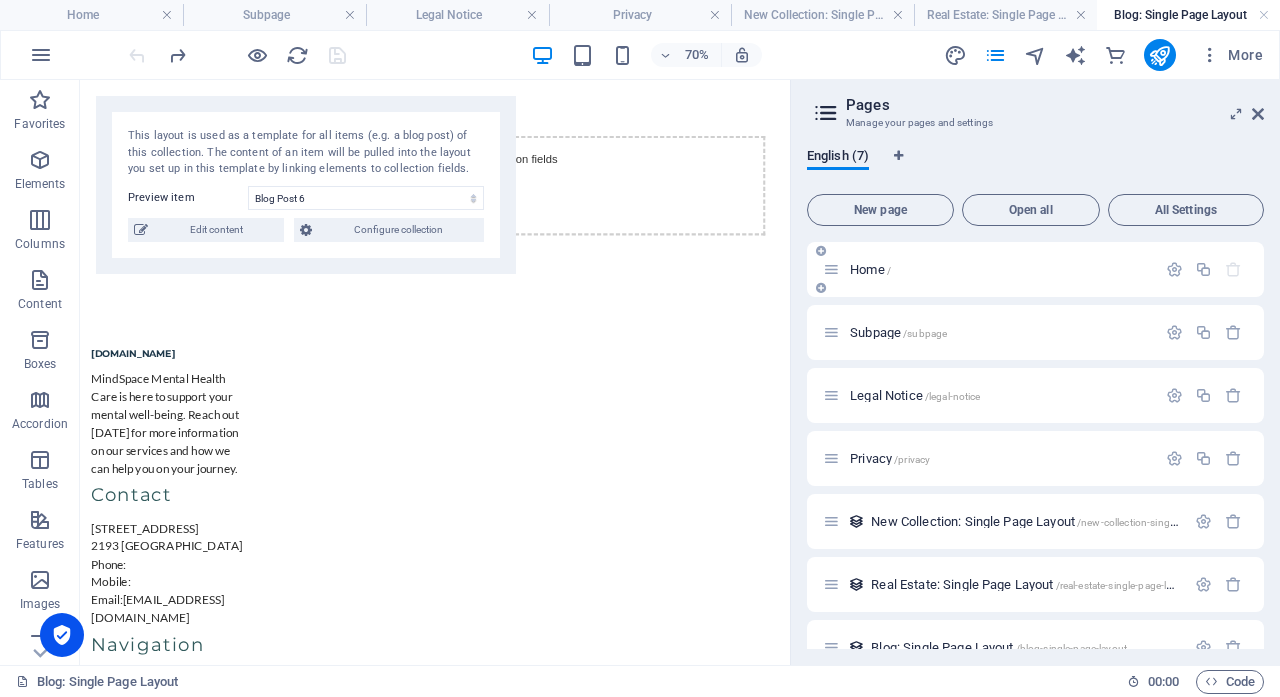 click on "Home /" at bounding box center [870, 269] 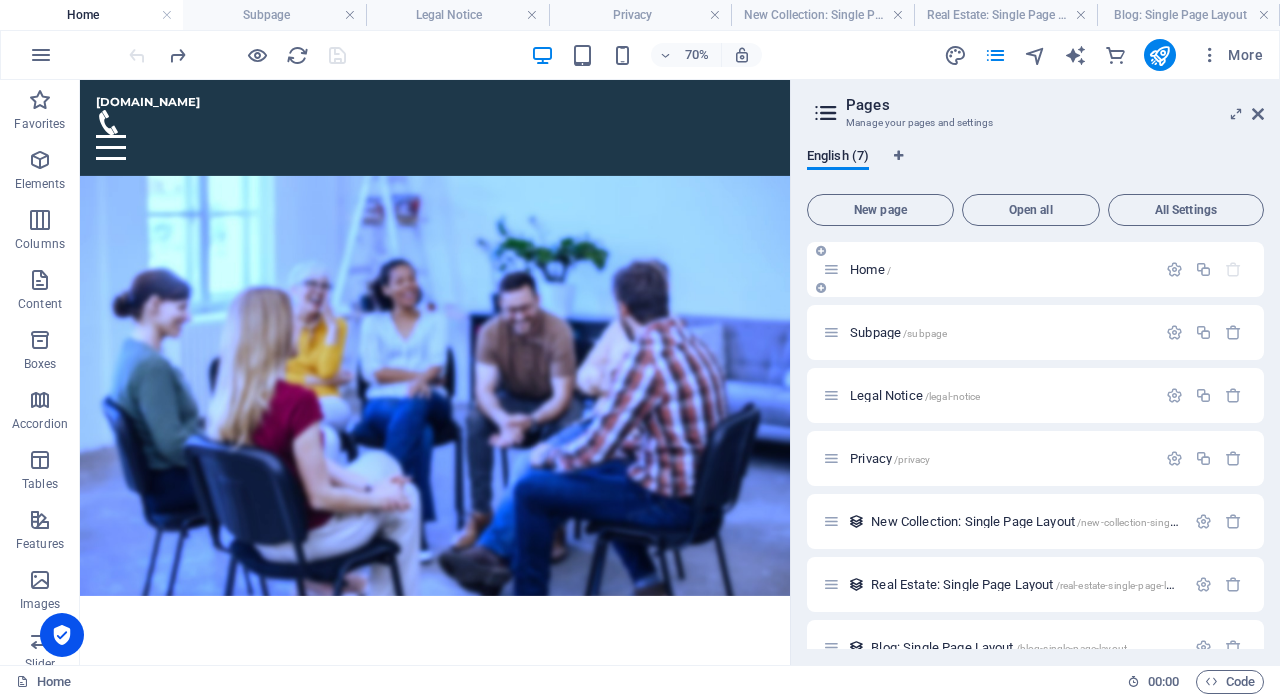 click on "Home /" at bounding box center (870, 269) 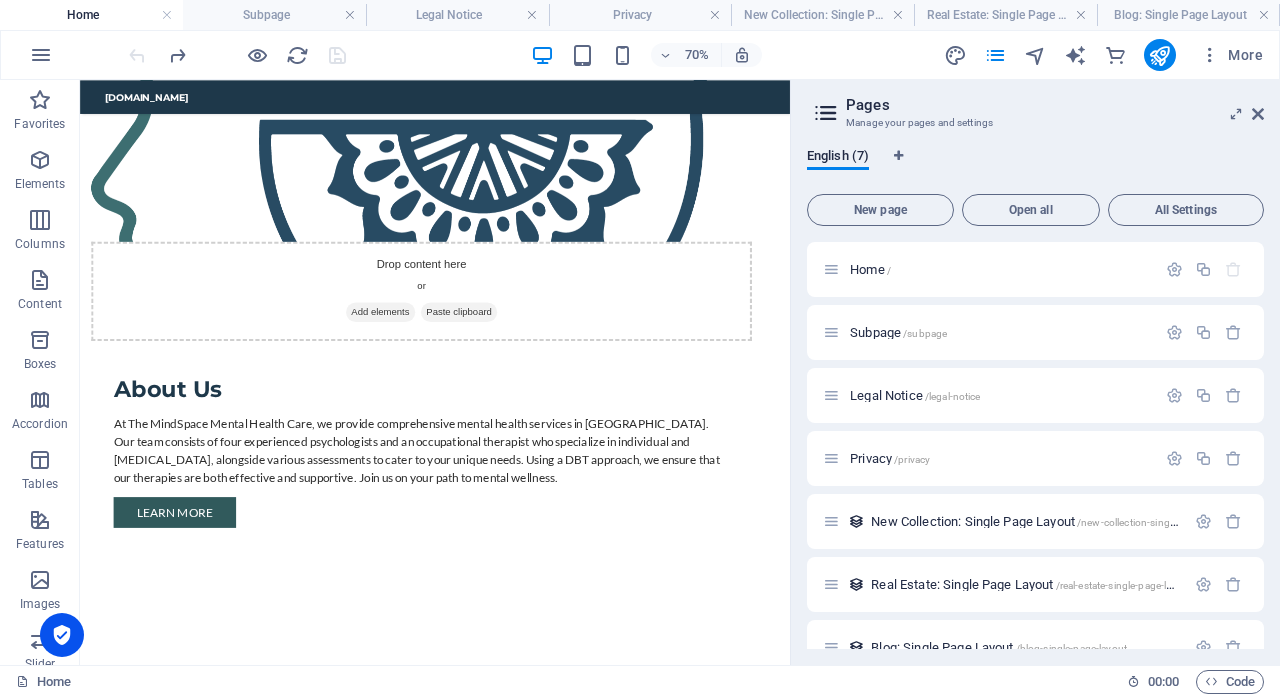 scroll, scrollTop: 1415, scrollLeft: 0, axis: vertical 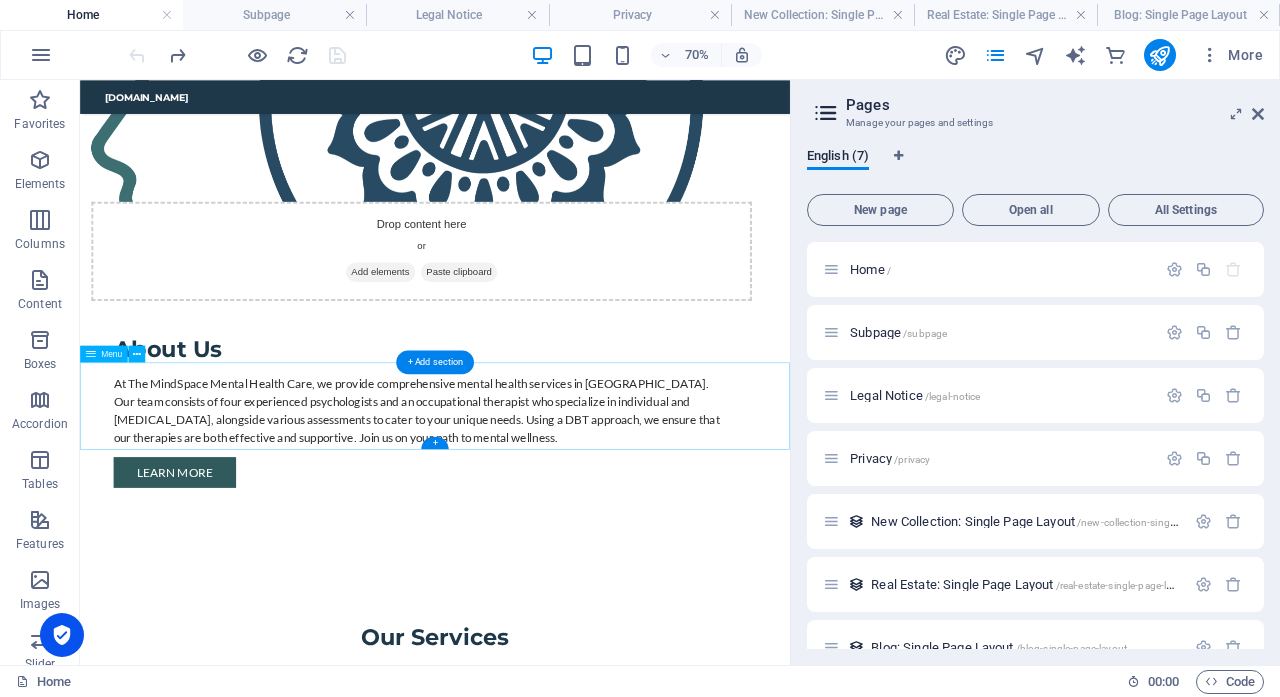 click on "Home About Us Services Team Contact" at bounding box center (587, 2594) 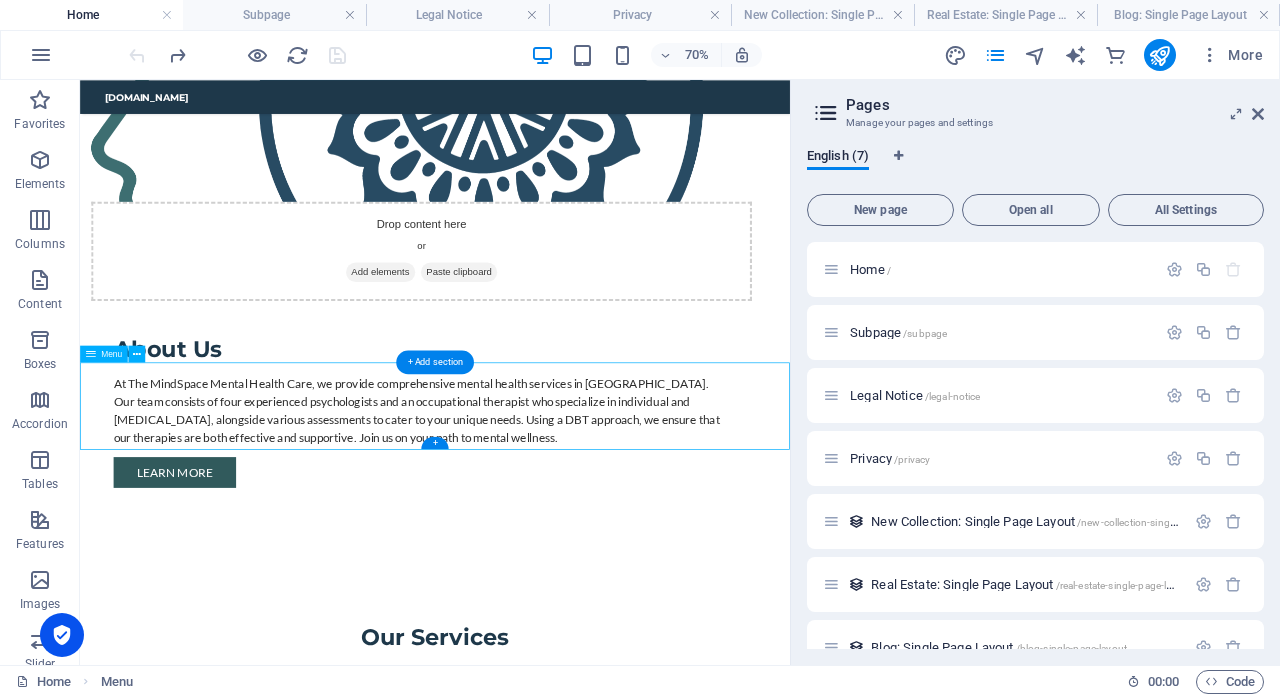 click on "Home About Us Services Team Contact" at bounding box center (587, 2594) 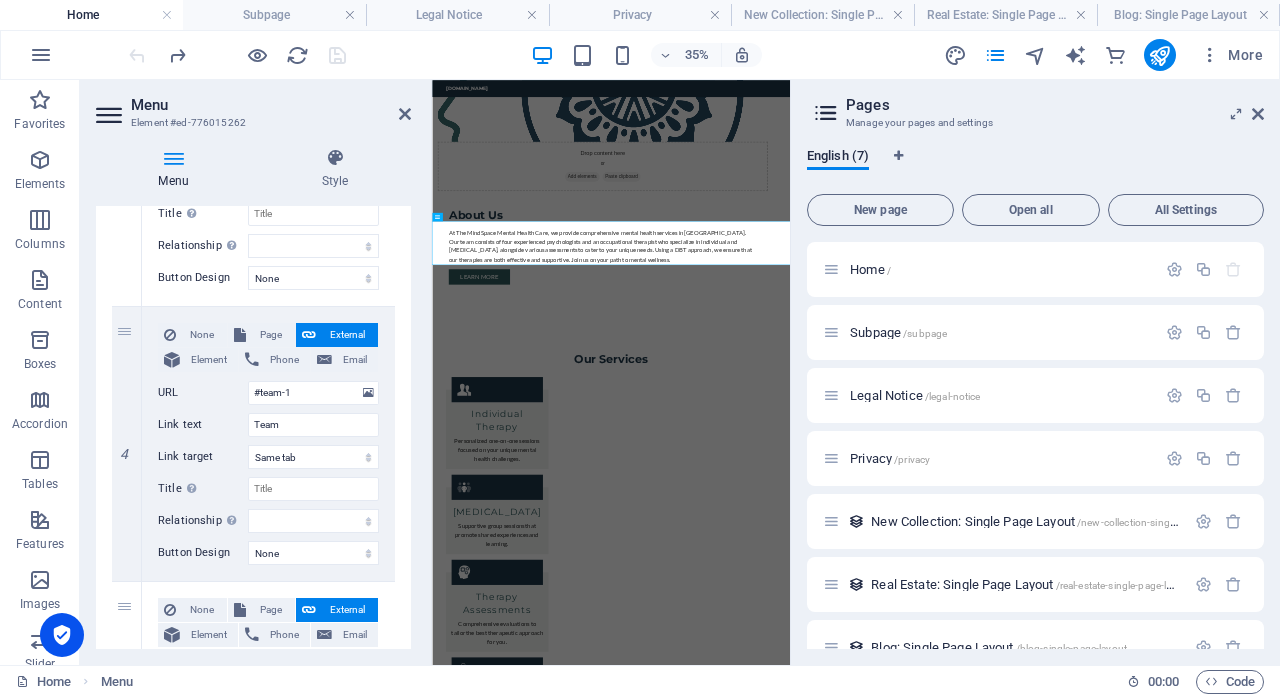 scroll, scrollTop: 1005, scrollLeft: 0, axis: vertical 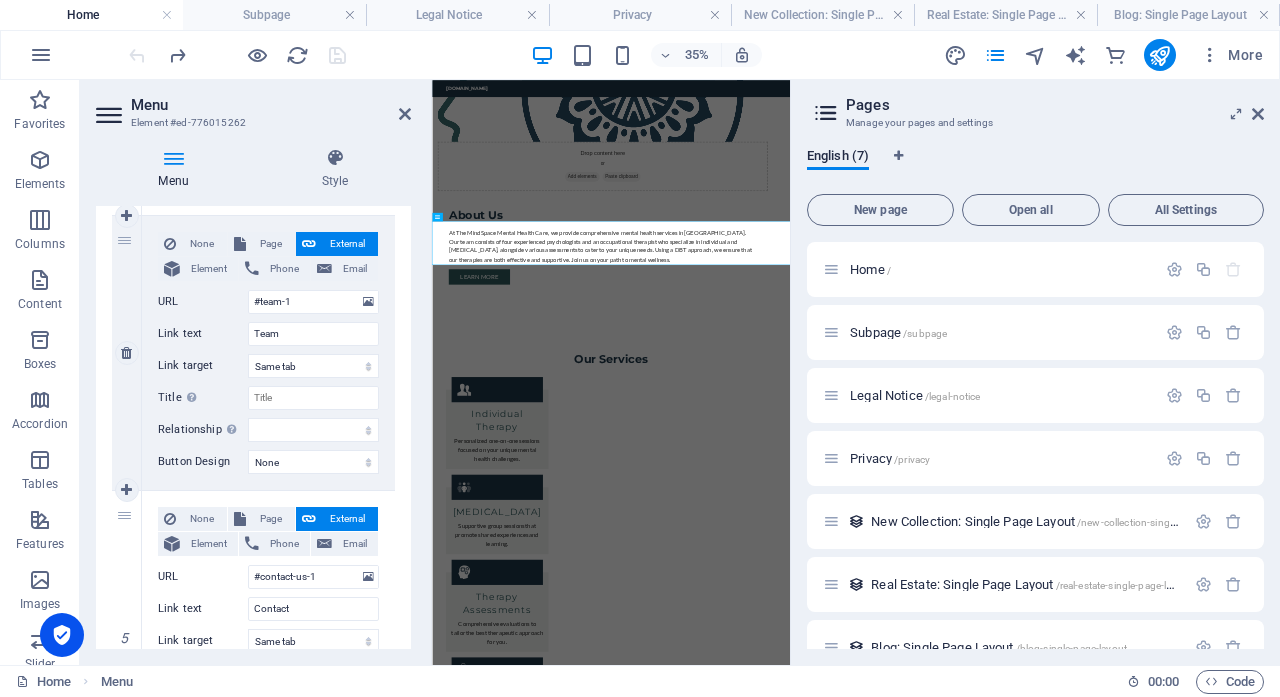 click on "External" at bounding box center [347, 244] 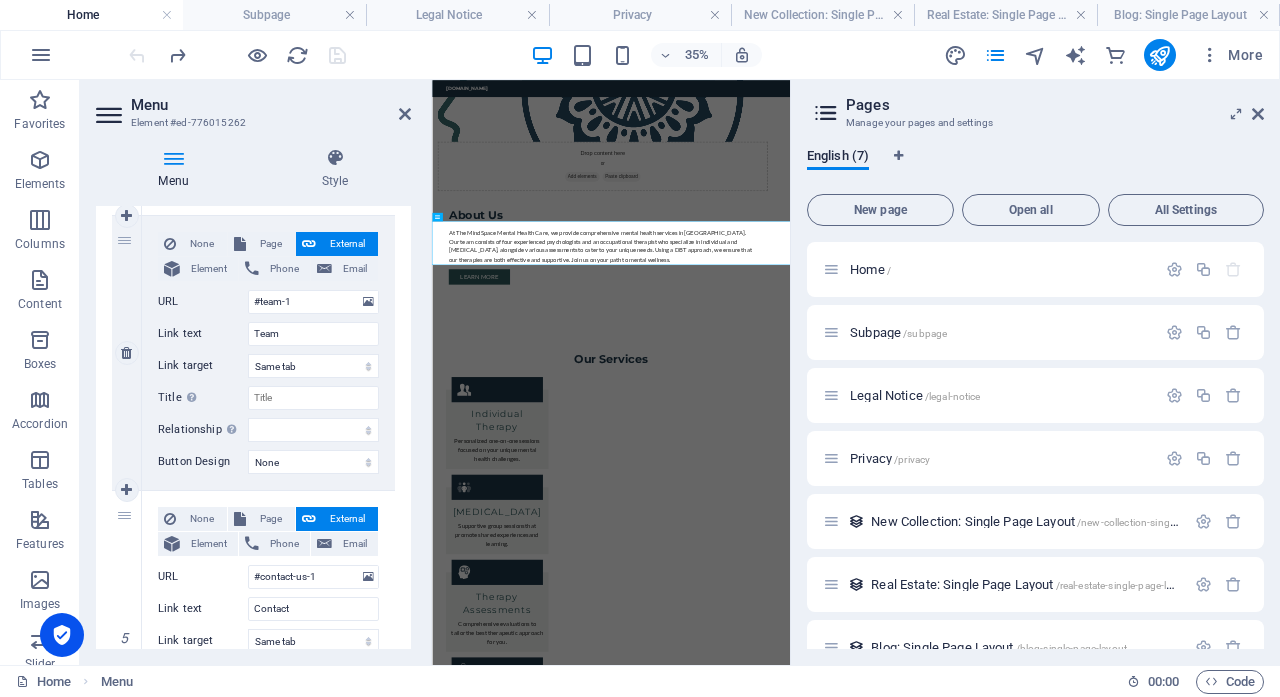 click on "External" at bounding box center [347, 244] 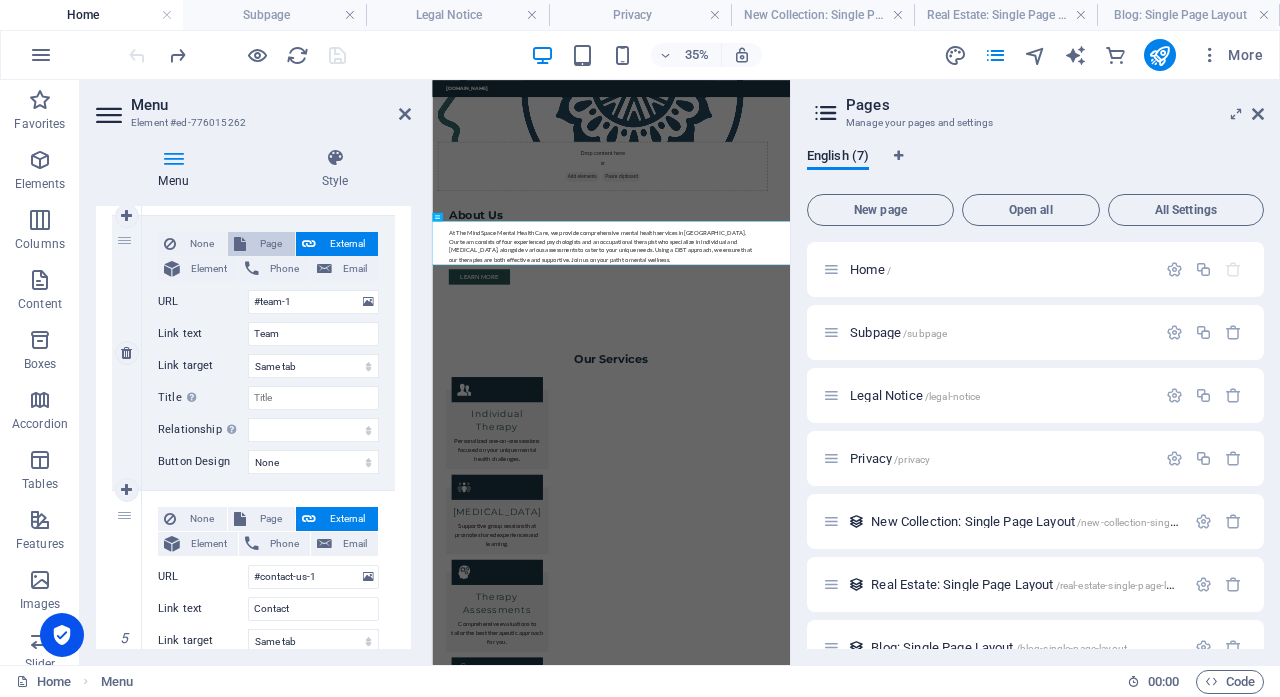 click on "Page" at bounding box center (270, 244) 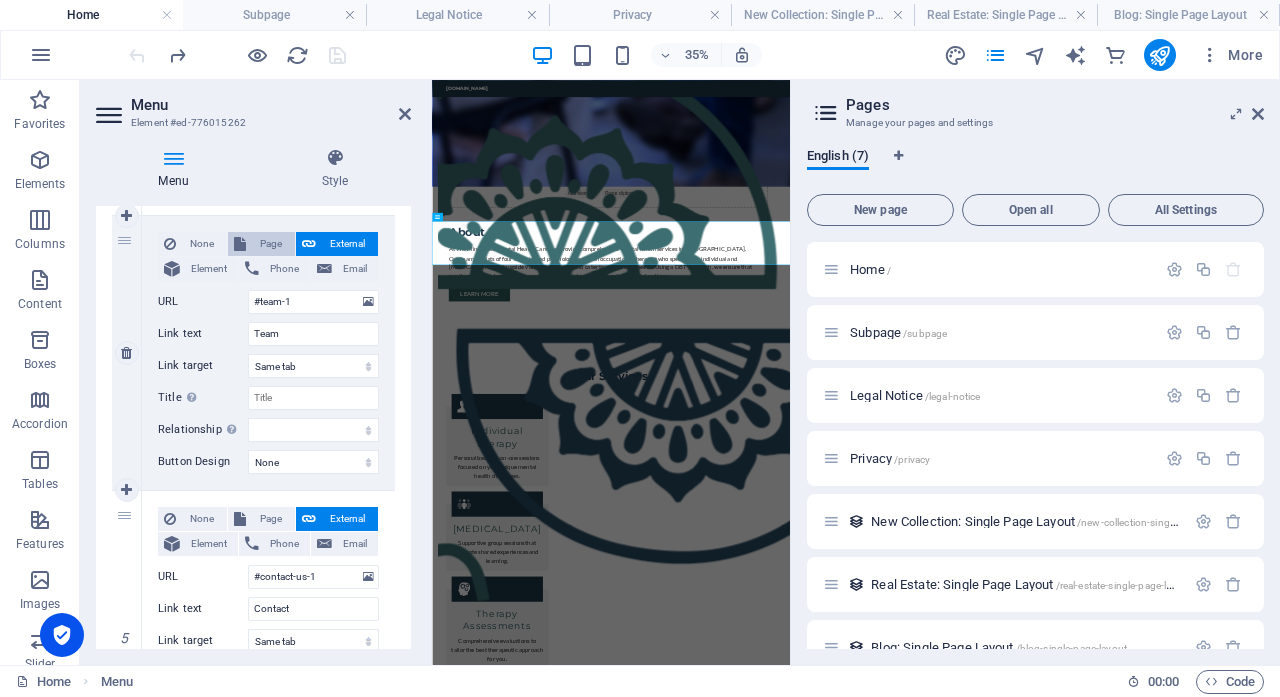 select 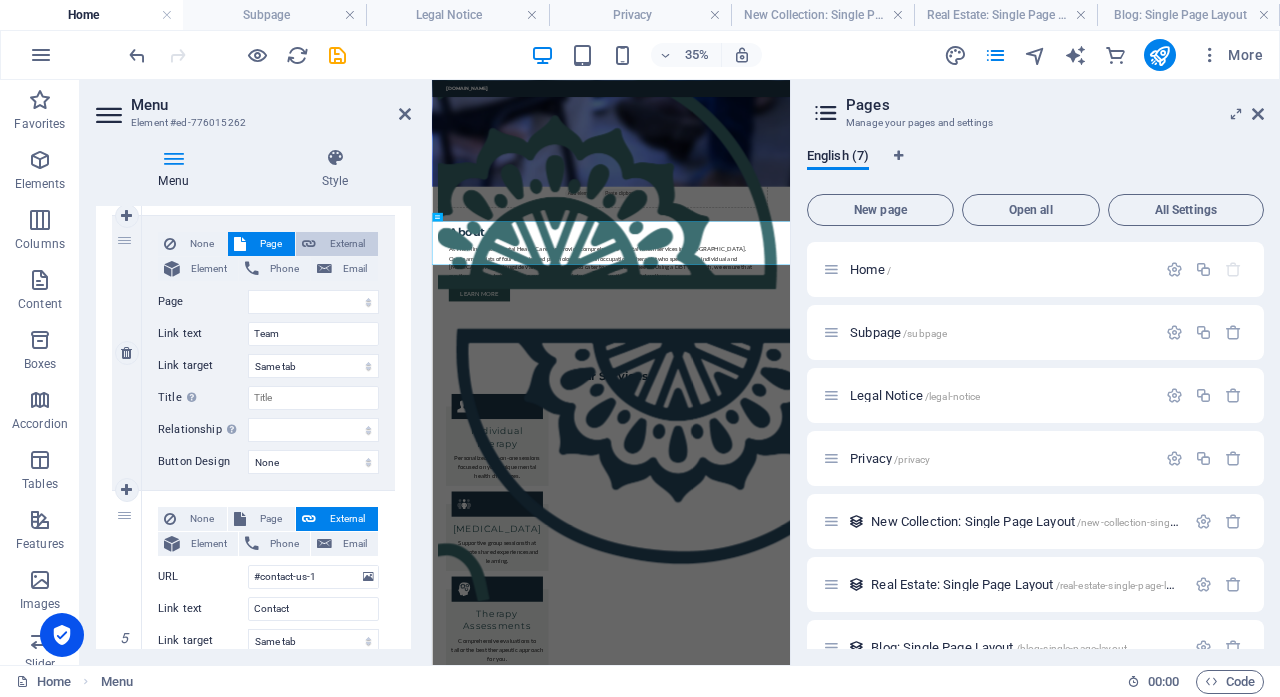 click on "External" at bounding box center [347, 244] 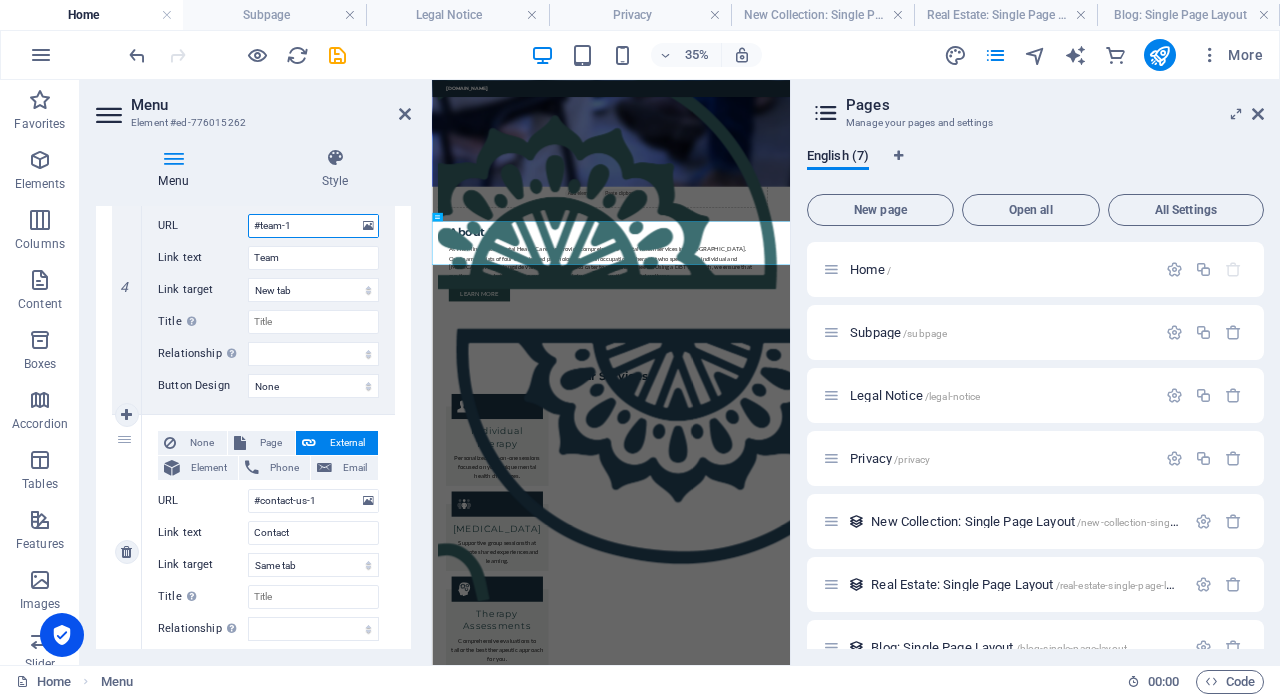 scroll, scrollTop: 1078, scrollLeft: 0, axis: vertical 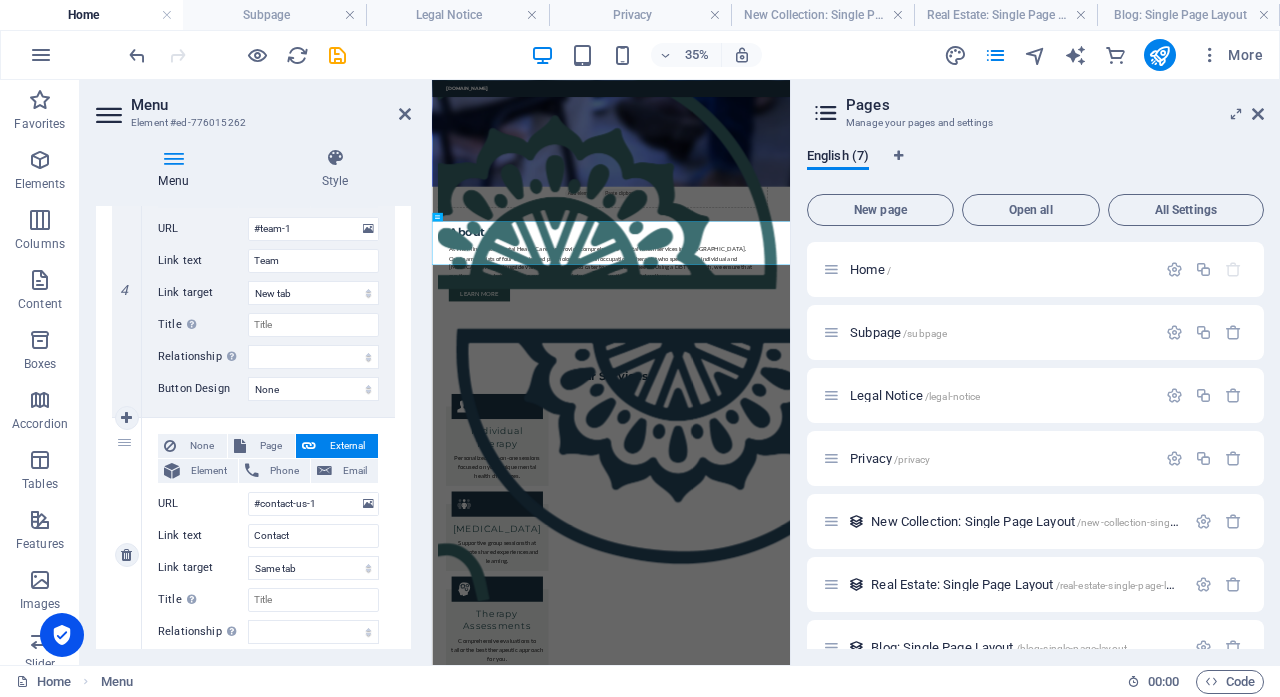 click on "External" at bounding box center [347, 446] 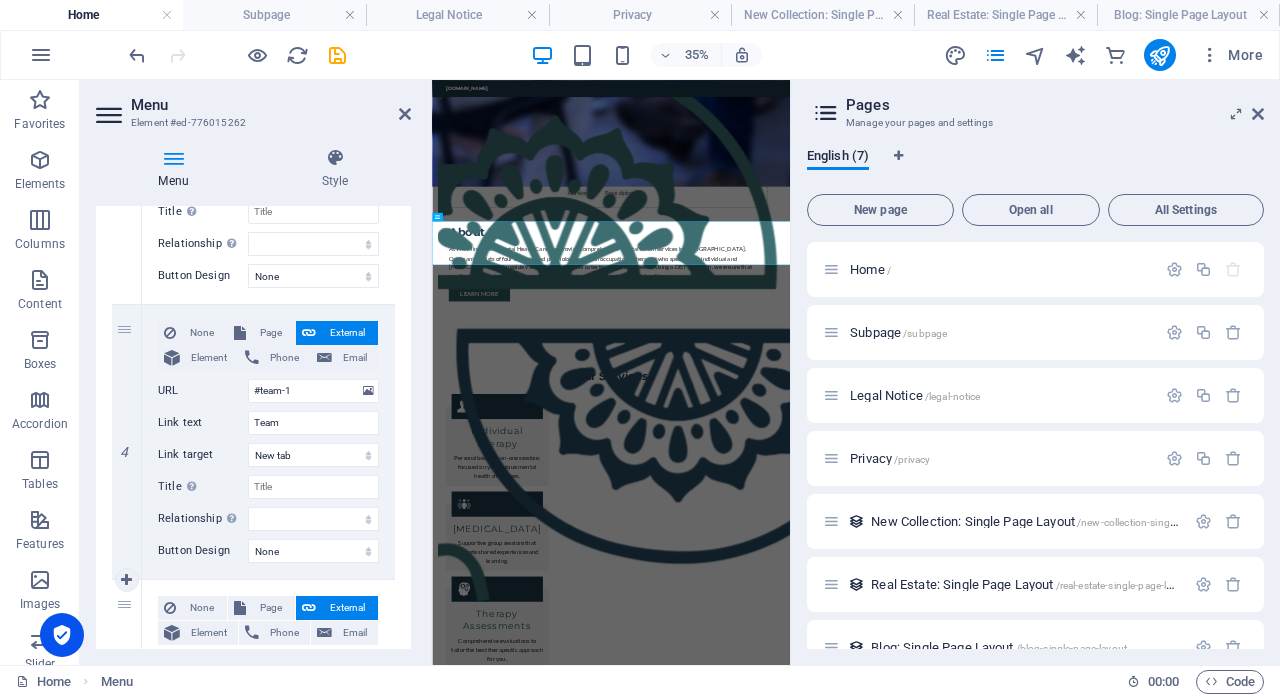 scroll, scrollTop: 883, scrollLeft: 0, axis: vertical 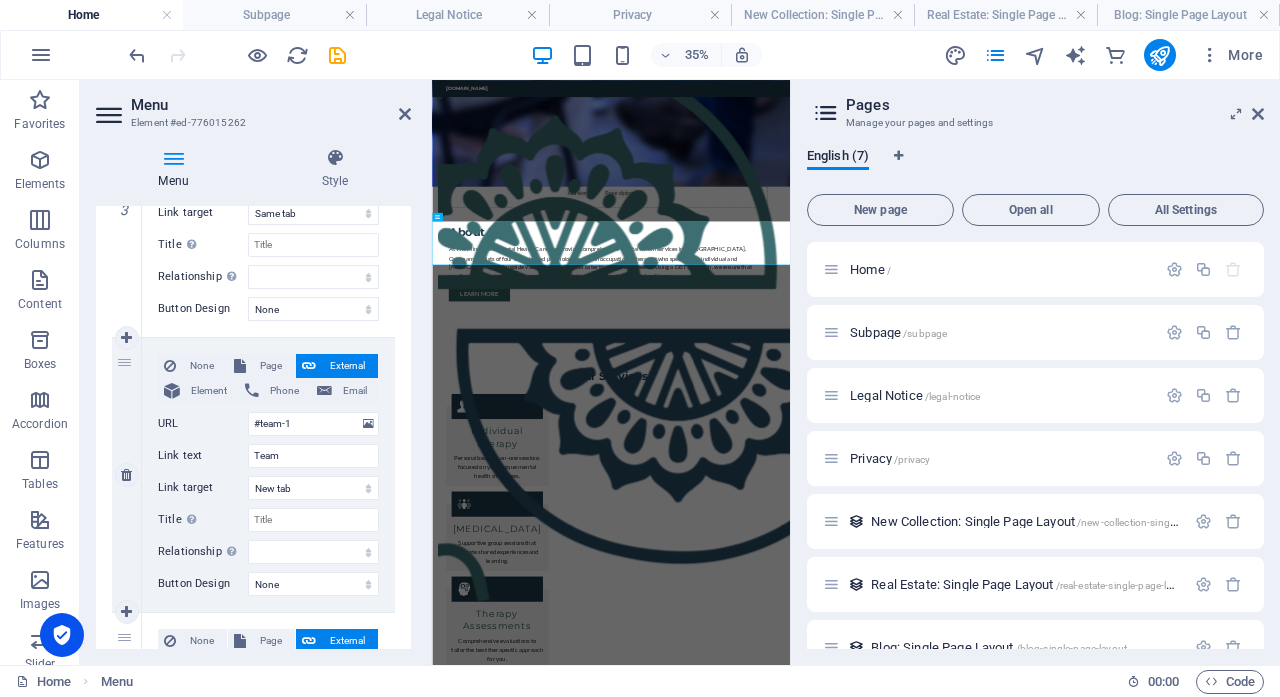 click on "External" at bounding box center (347, 366) 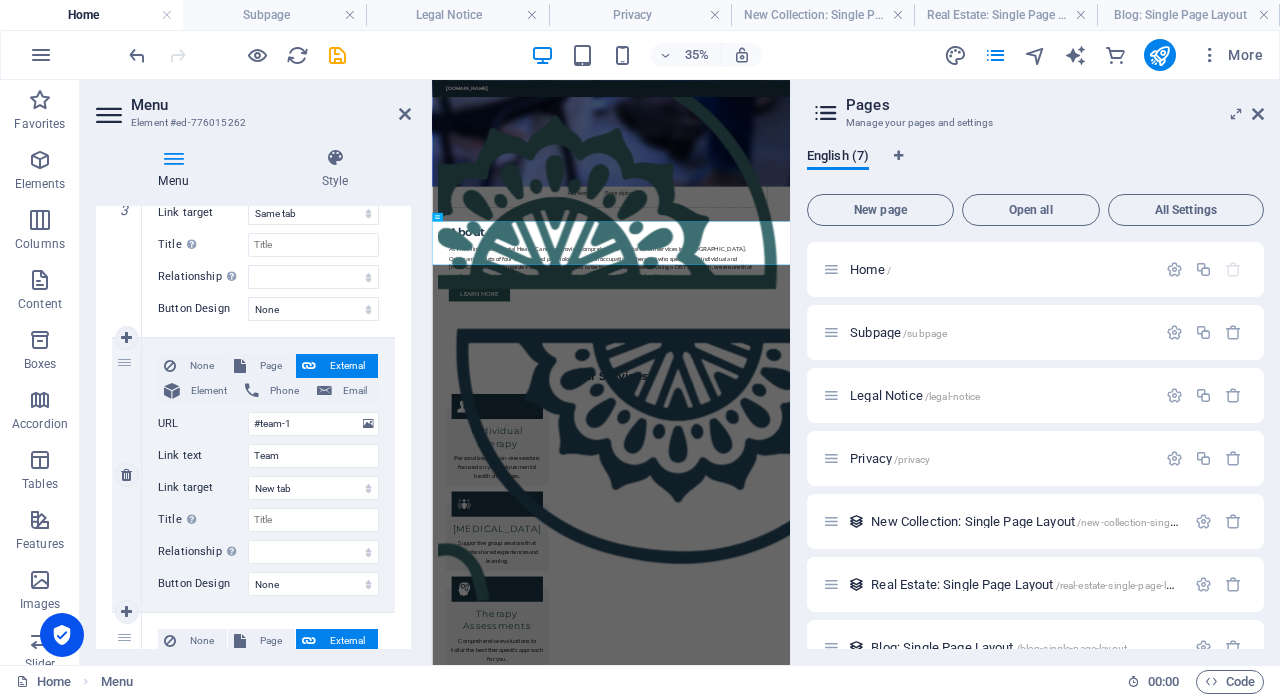 type 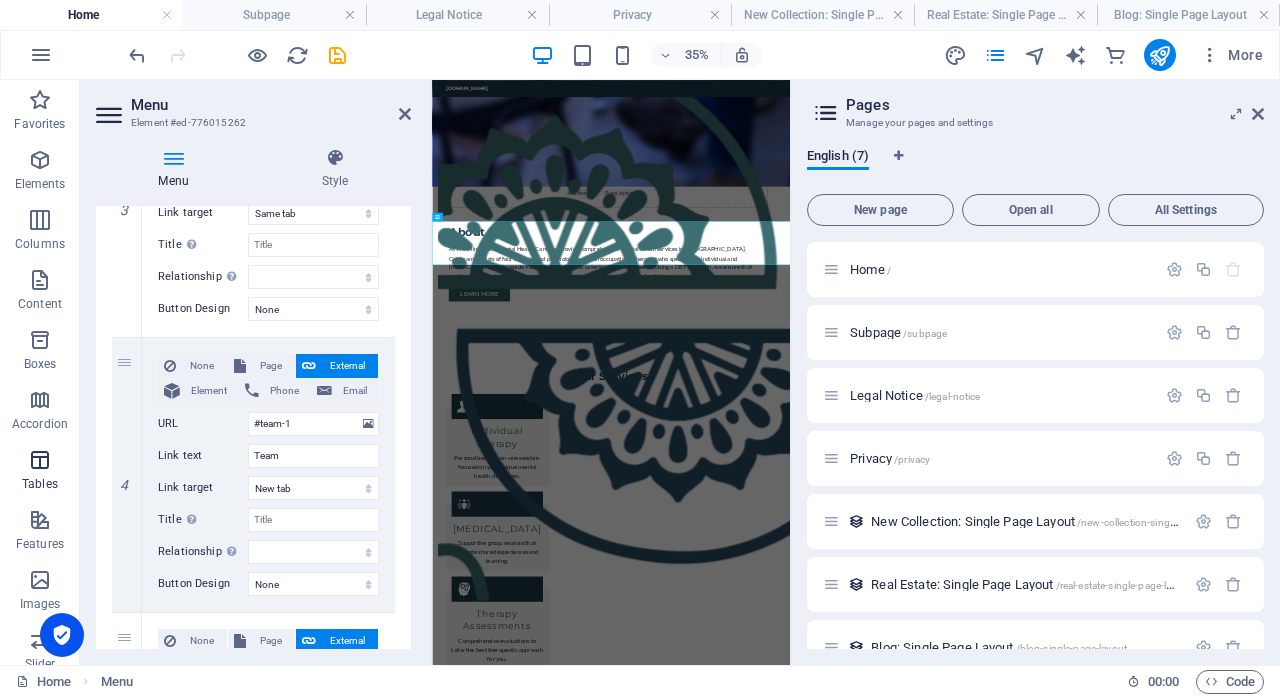 click on "External" at bounding box center [347, 366] 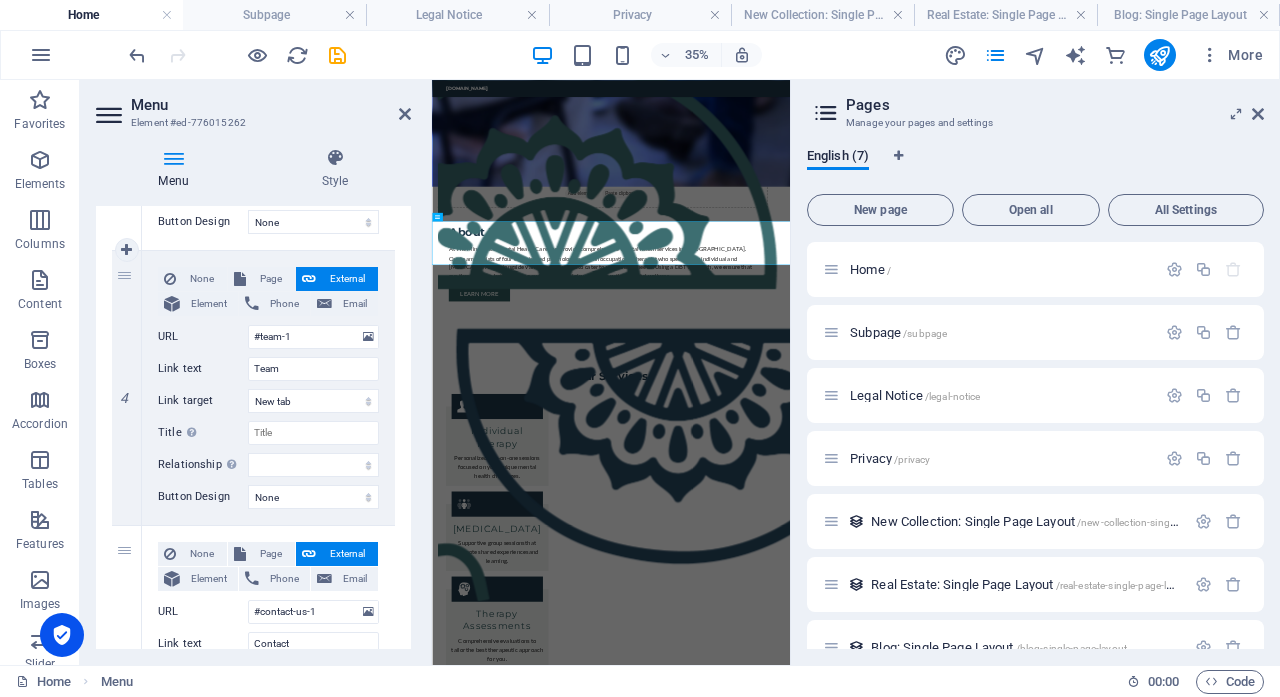 scroll, scrollTop: 971, scrollLeft: 0, axis: vertical 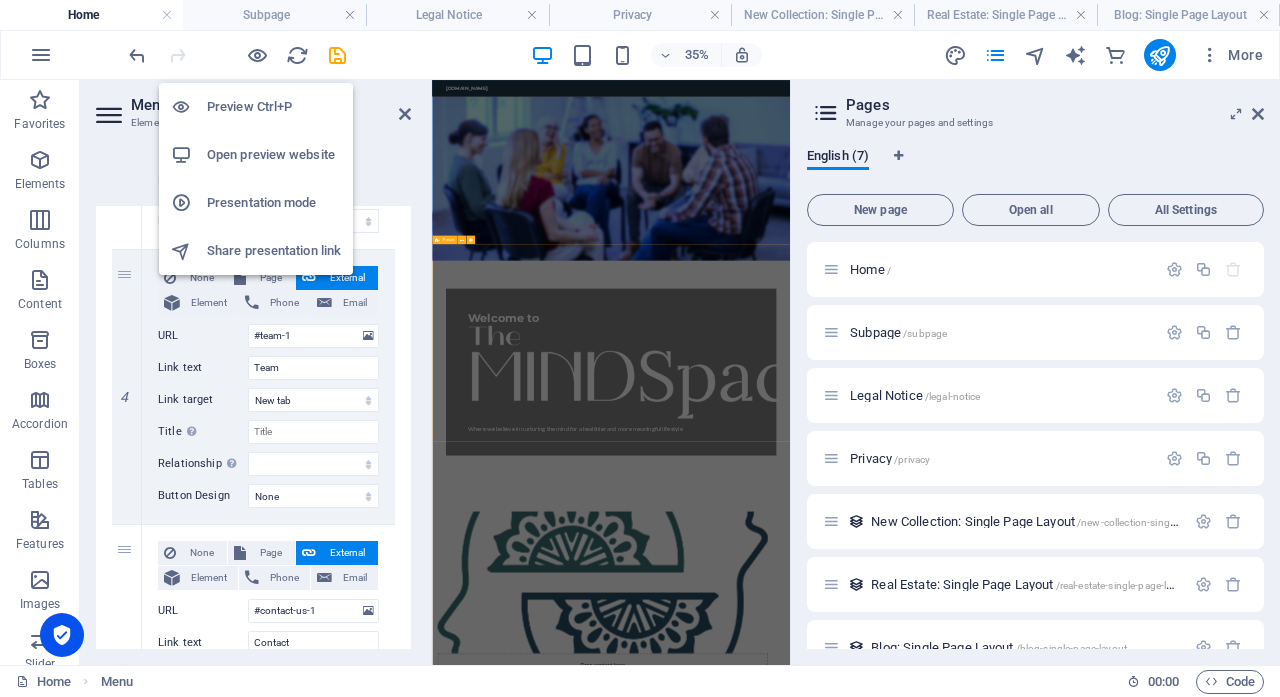 click on "Open preview website" at bounding box center (274, 155) 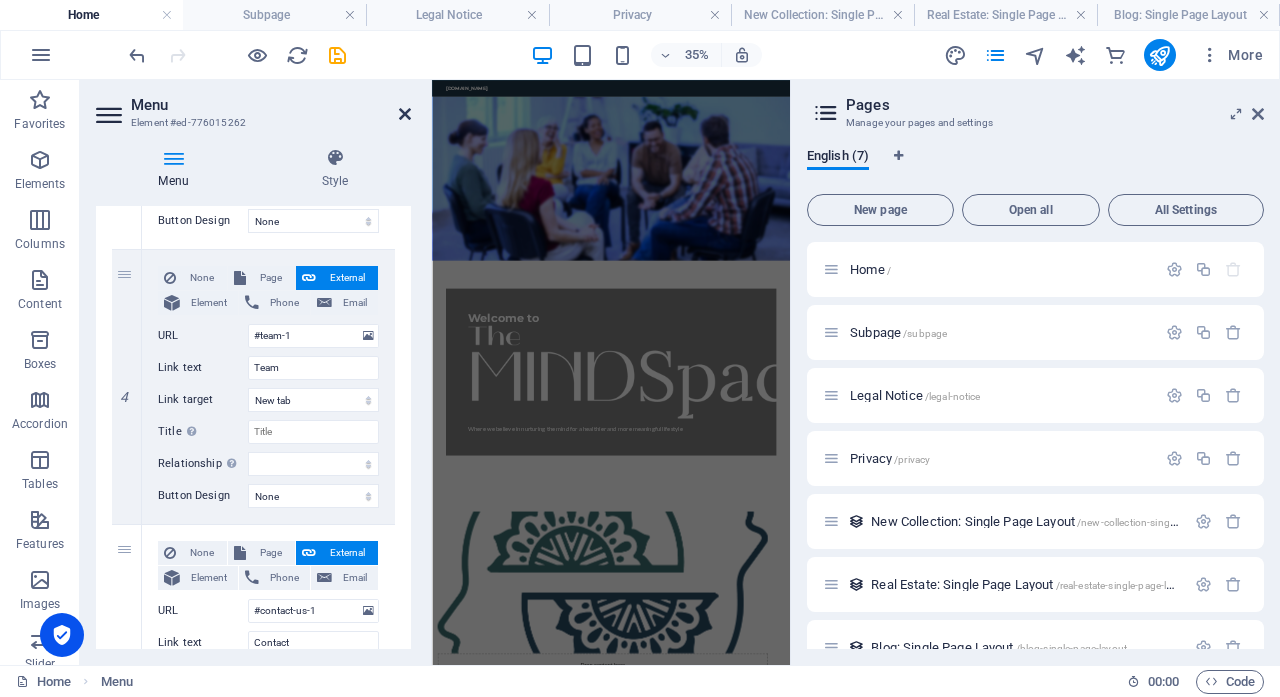 click at bounding box center (405, 114) 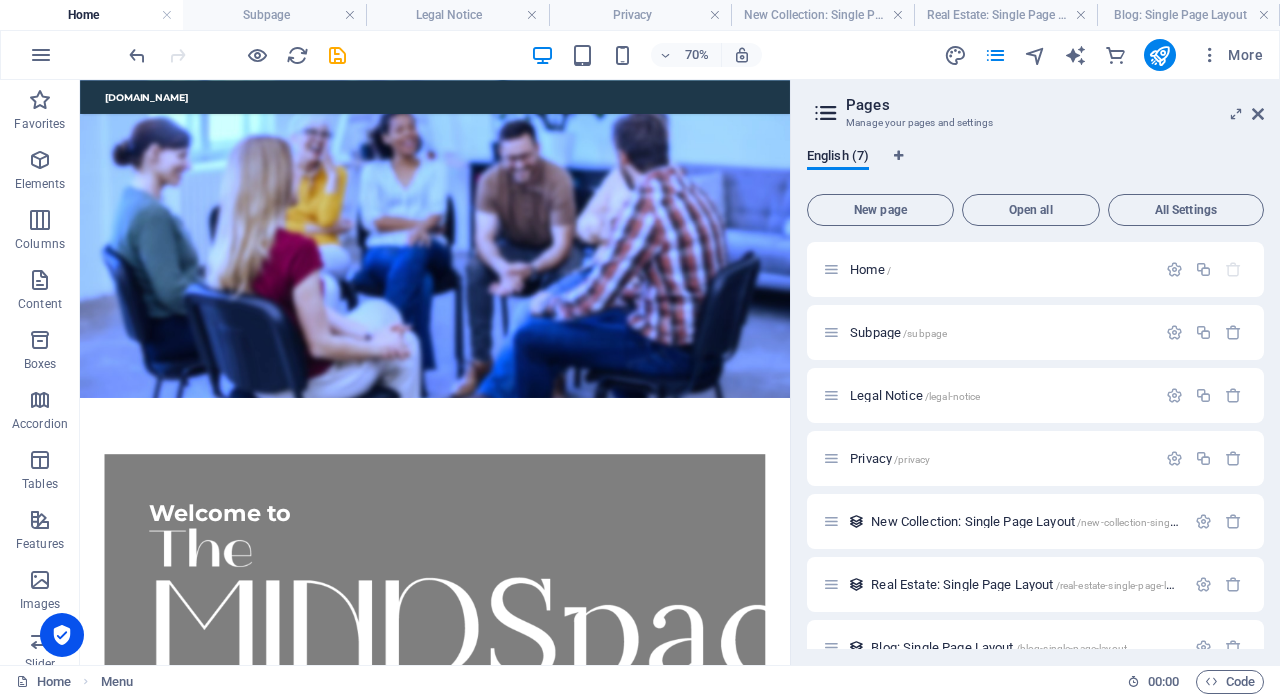 scroll, scrollTop: 61, scrollLeft: 0, axis: vertical 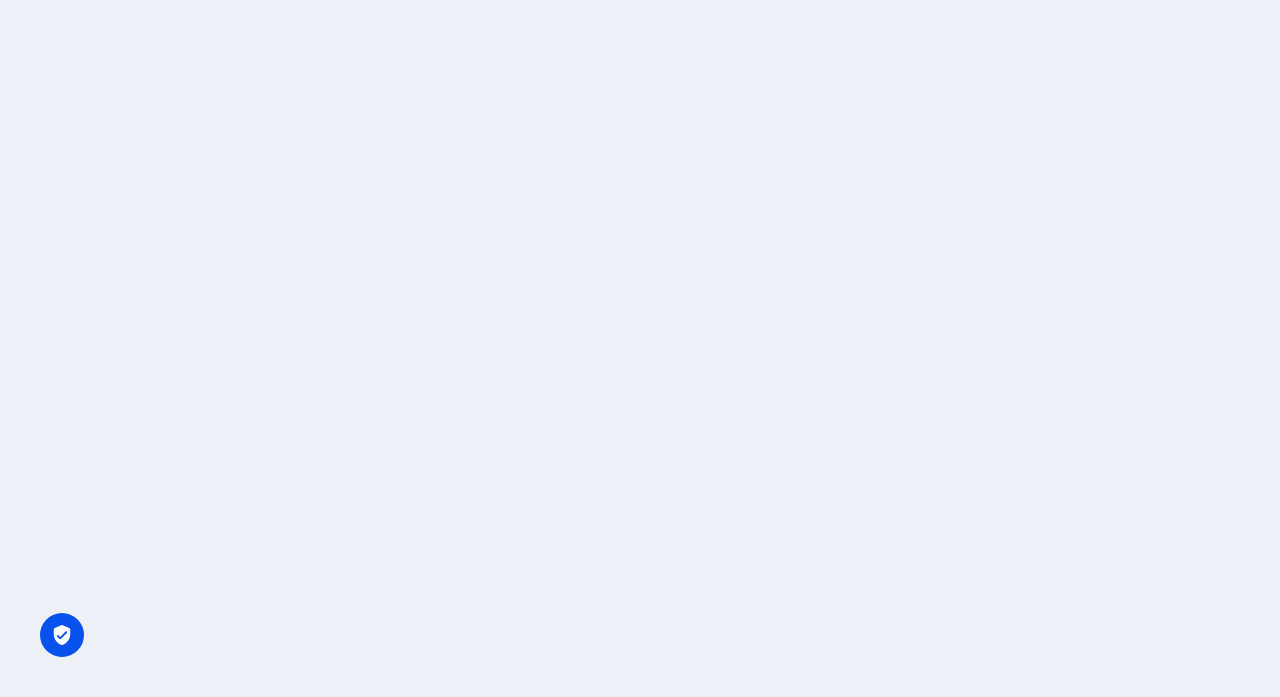 click at bounding box center (640, 348) 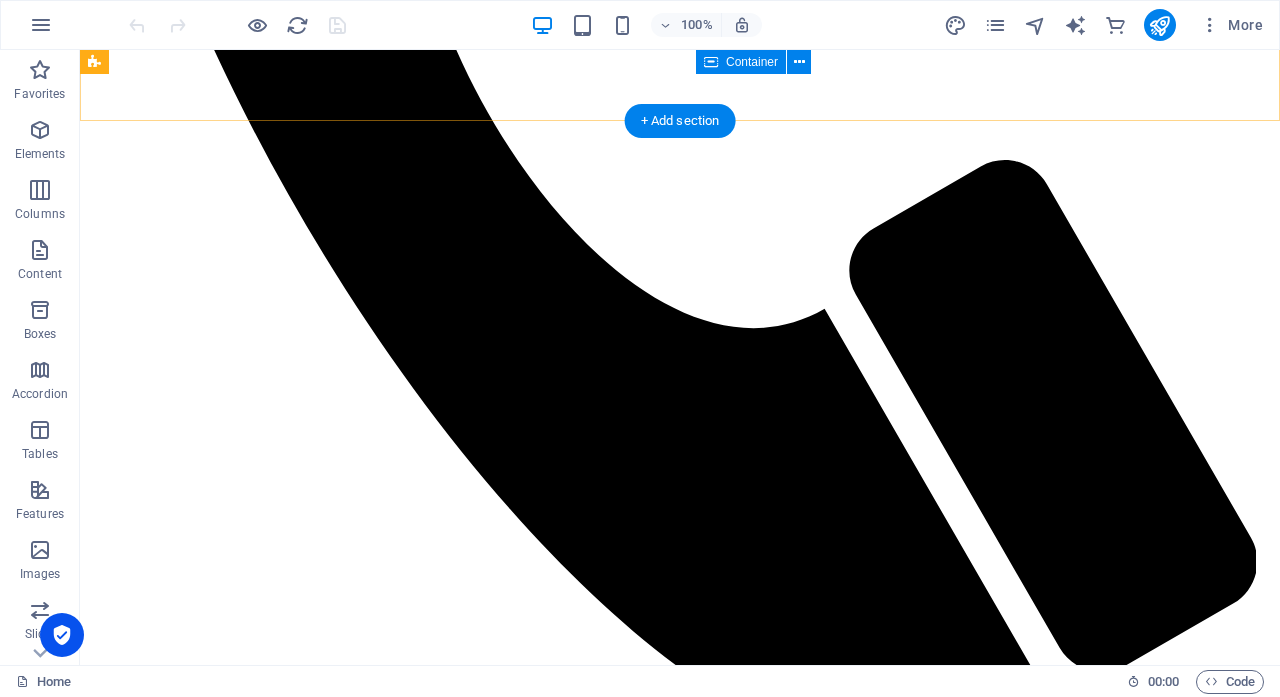 scroll, scrollTop: 962, scrollLeft: 0, axis: vertical 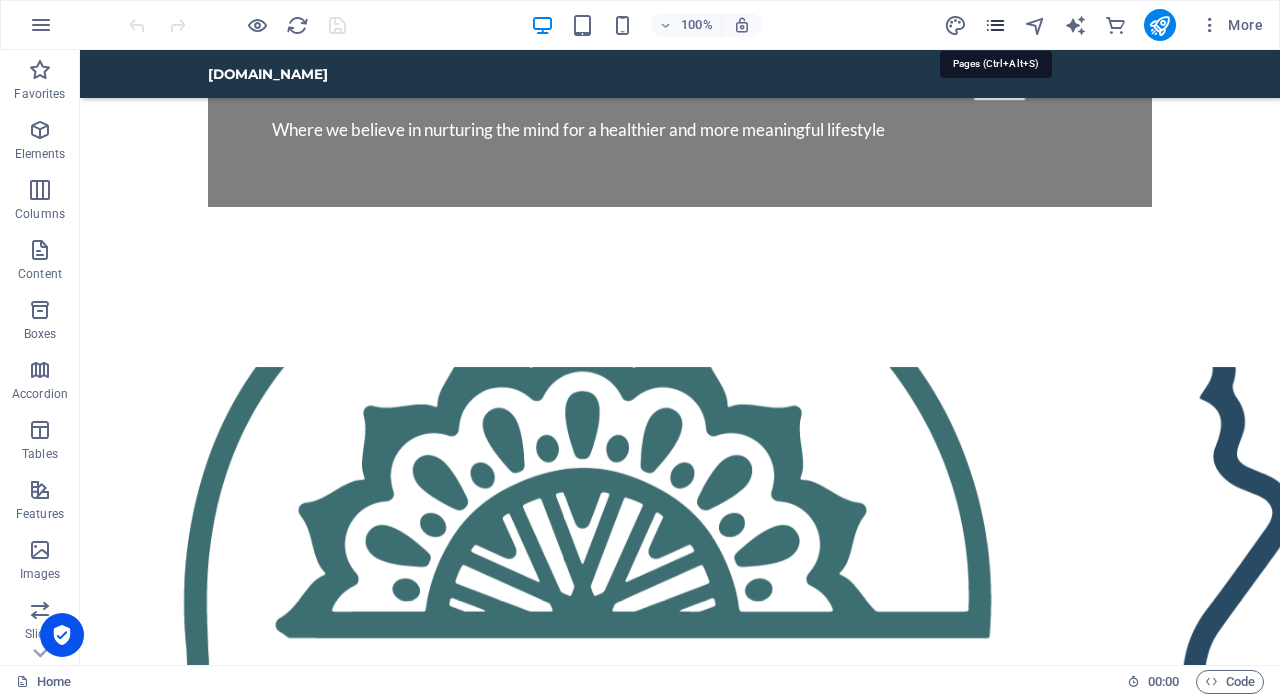 click at bounding box center (995, 25) 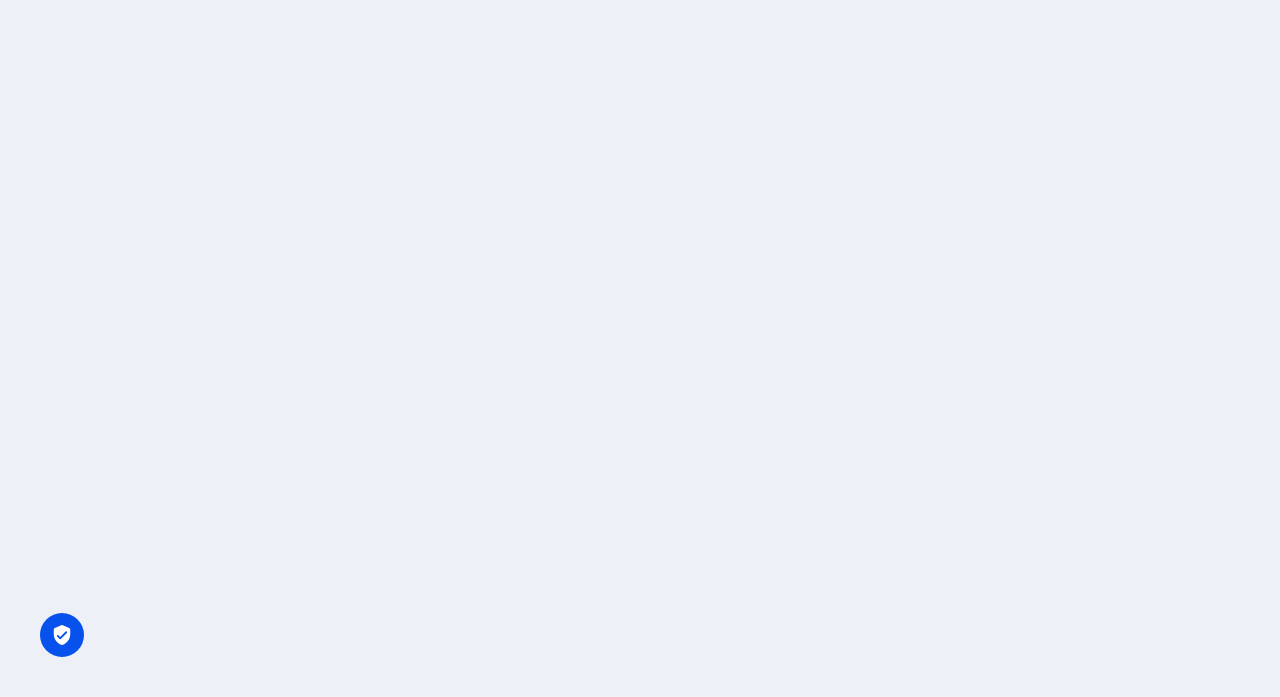 scroll, scrollTop: 0, scrollLeft: 0, axis: both 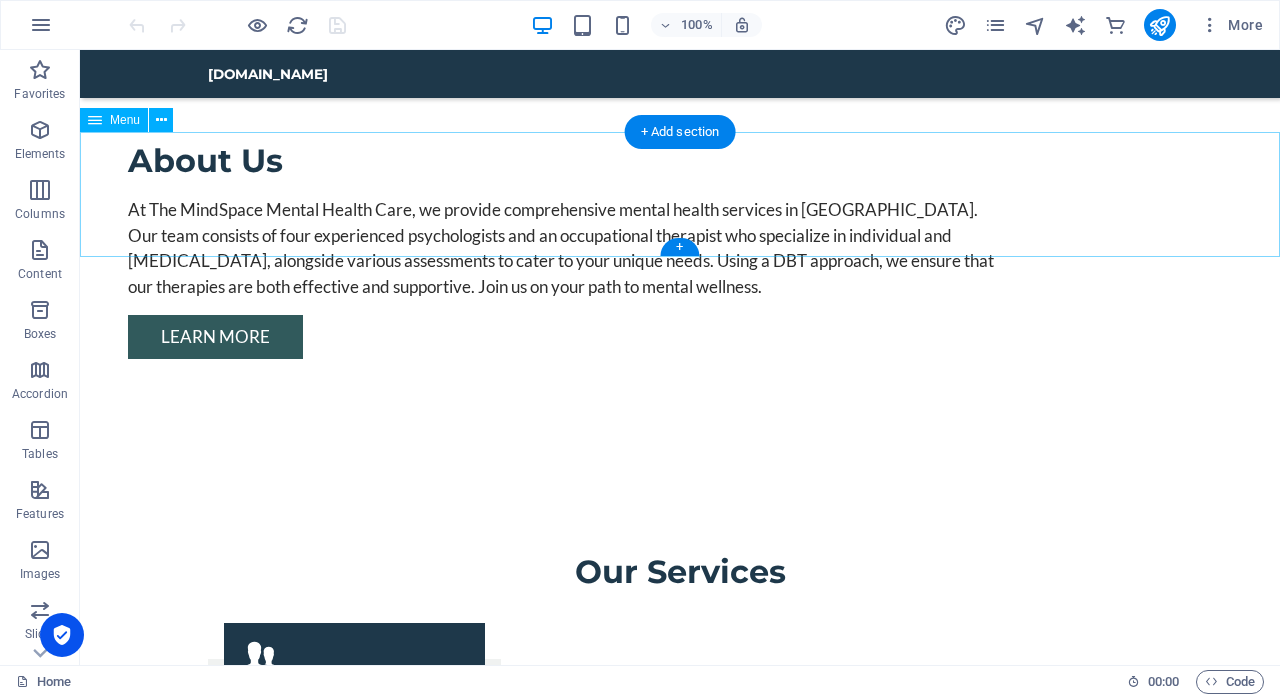 click on "Home About Us Services Team Contact" at bounding box center [680, 2292] 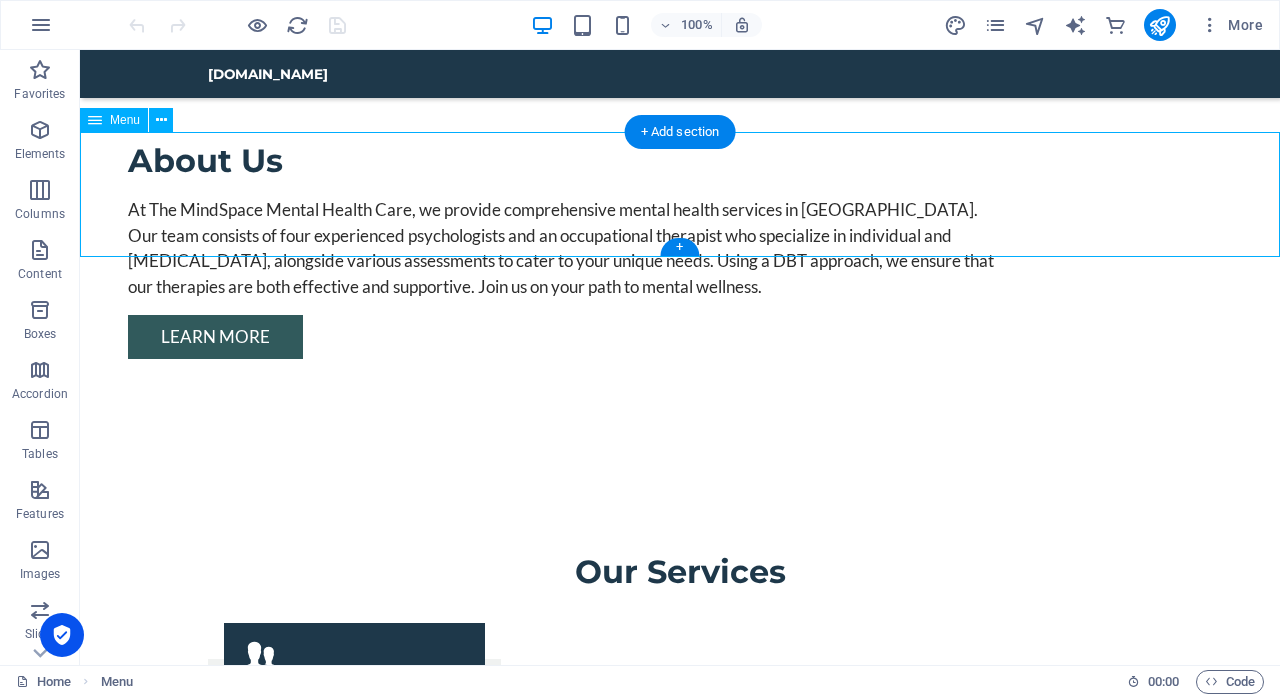 click on "Home About Us Services Team Contact" at bounding box center [680, 2292] 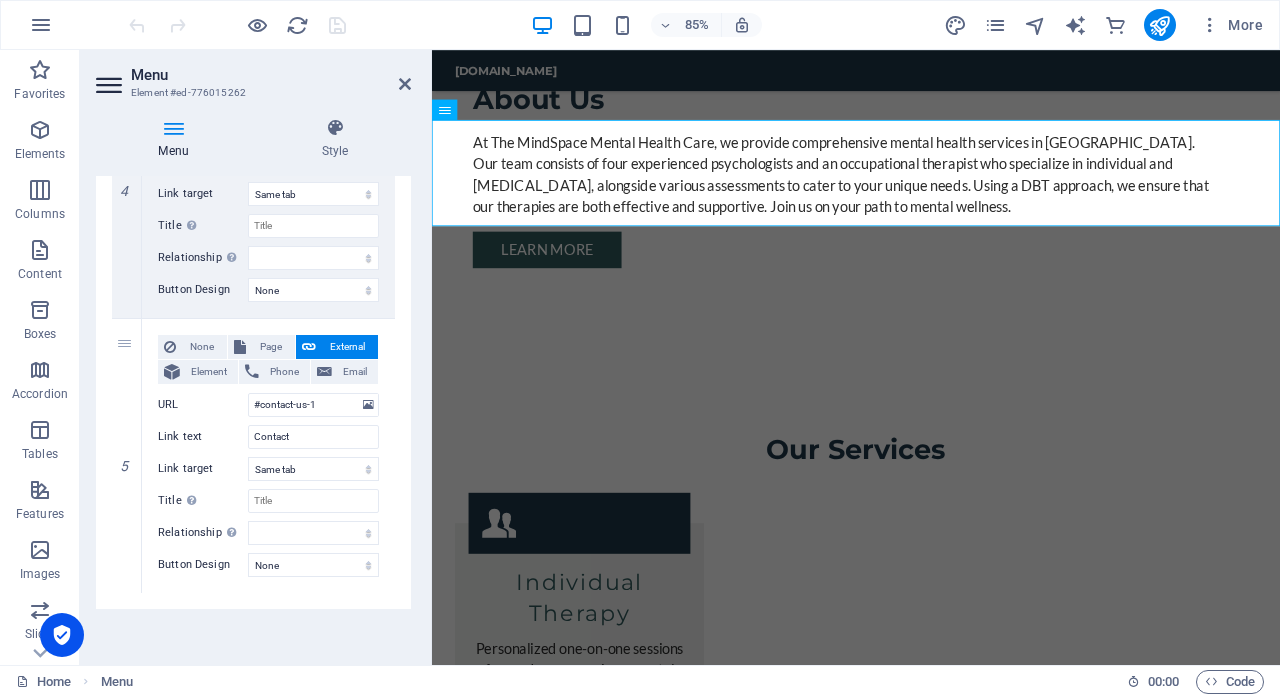 scroll, scrollTop: 904, scrollLeft: 0, axis: vertical 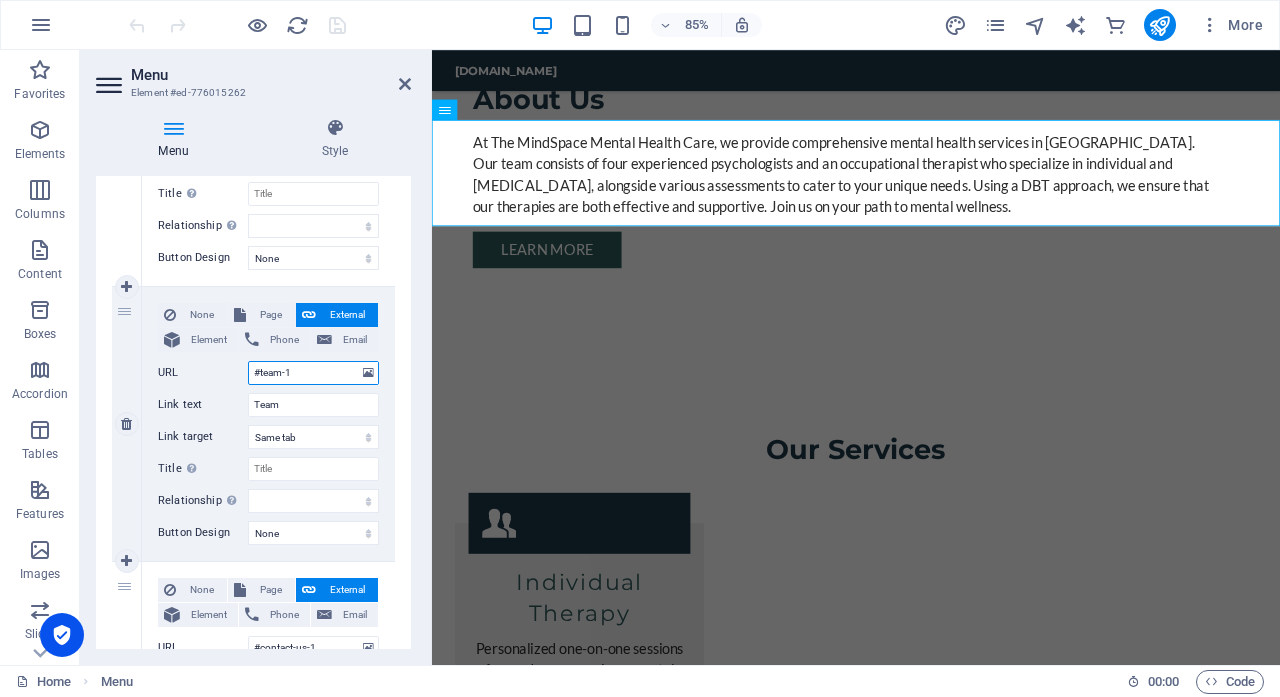 drag, startPoint x: 303, startPoint y: 373, endPoint x: 246, endPoint y: 375, distance: 57.035076 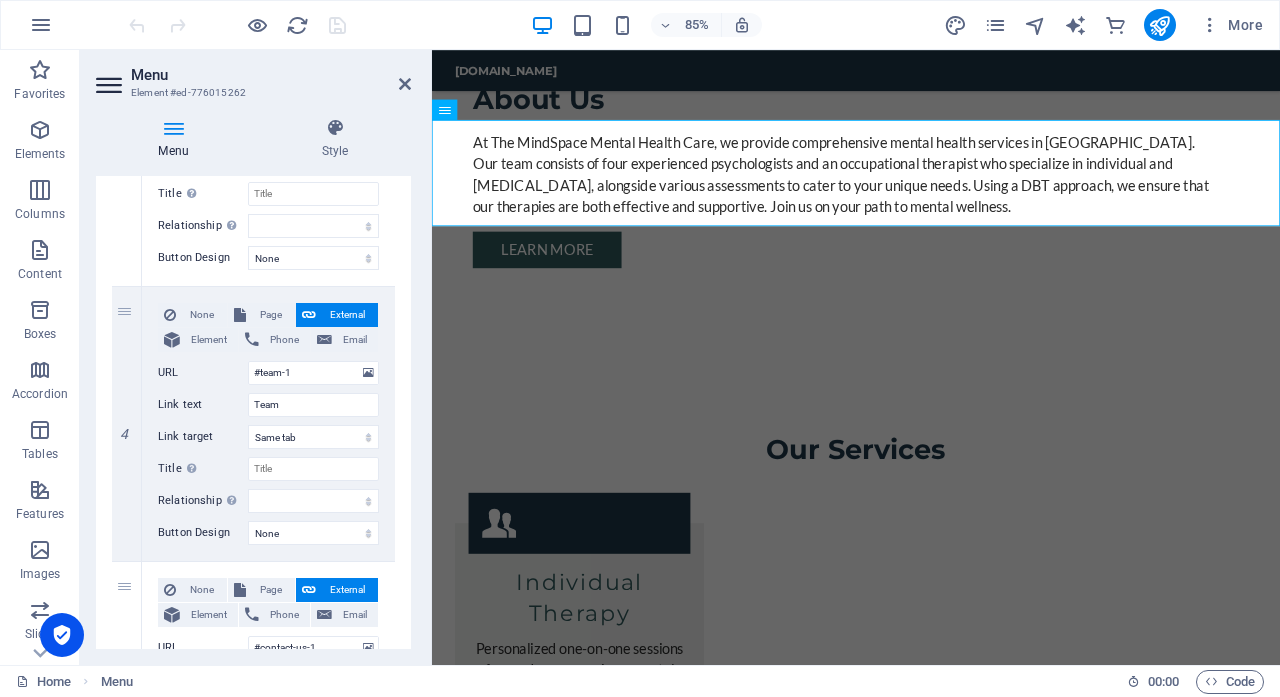 click on "Safiya Bobat Educational Psychologist Sheri Dalton Counselling Psychologist Caroline Kapp Occupational Therapist Kim Serebro Counselling Psychologist Sumayya Seth Clinical Psychologist Dr. Anna Green - Psychologist Advocate for holistic approaches to mental health." at bounding box center (931, 3587) 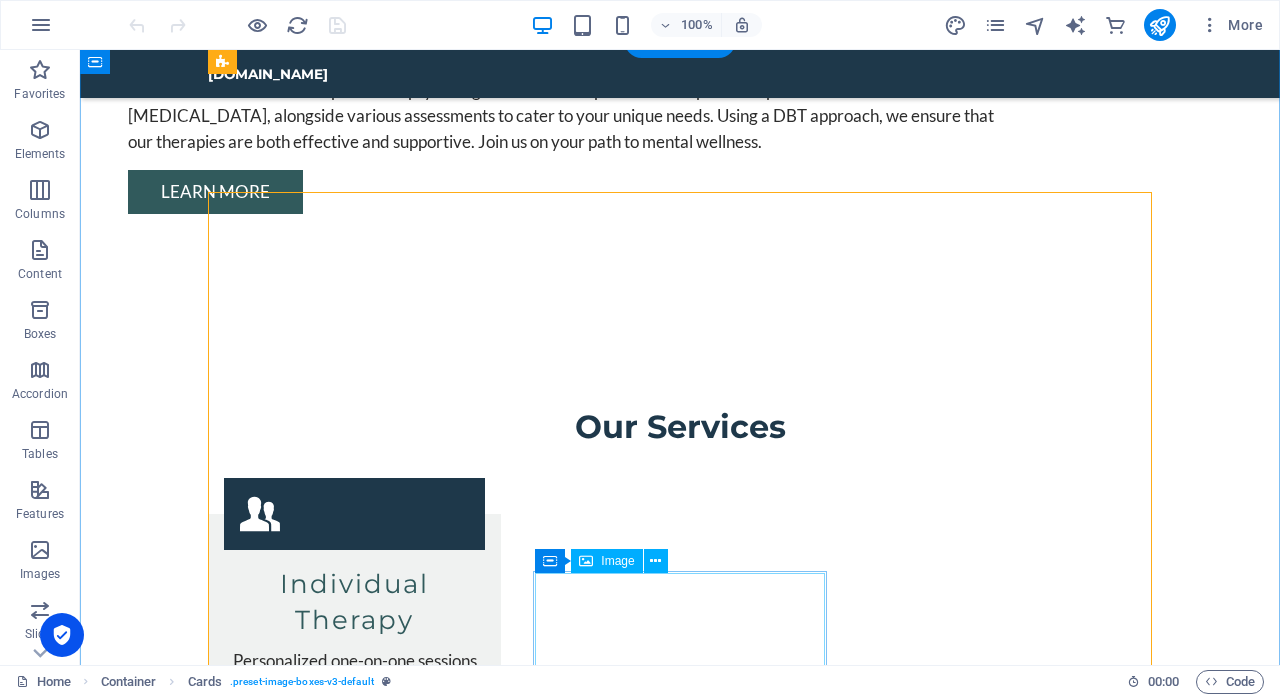 scroll, scrollTop: 1905, scrollLeft: 0, axis: vertical 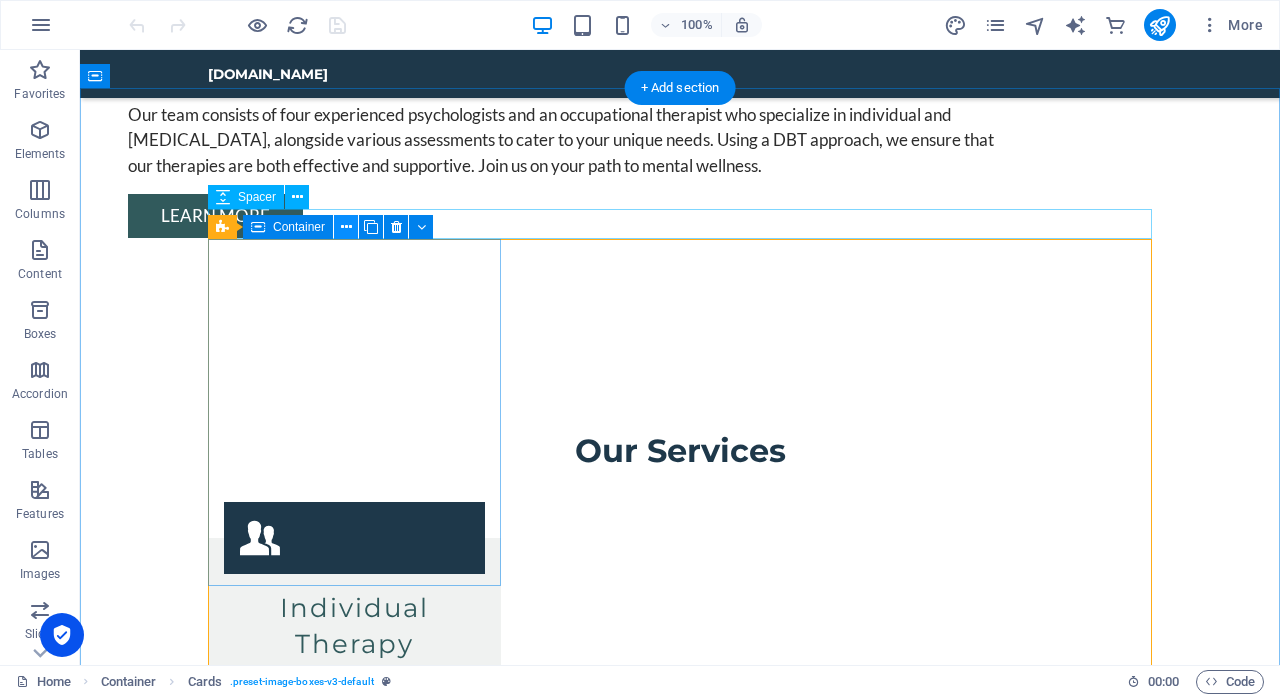 click at bounding box center (346, 227) 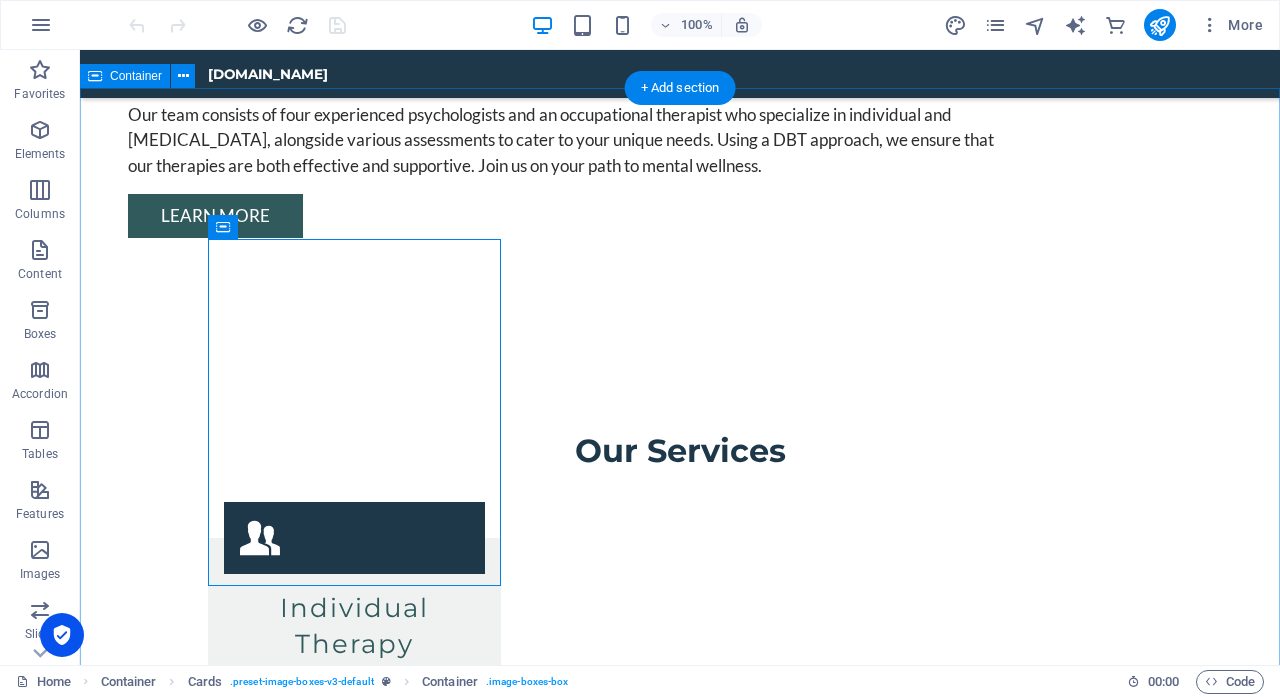 click on "Team Safiya Bobat Educational Psychologist Sheri Dalton Counselling Psychologist Caroline Kapp Occupational Therapist Kim Serebro Counselling Psychologist Sumayya Seth Clinical Psychologist Dr. Anna Green - Psychologist Advocate for holistic approaches to mental health." at bounding box center [680, 3482] 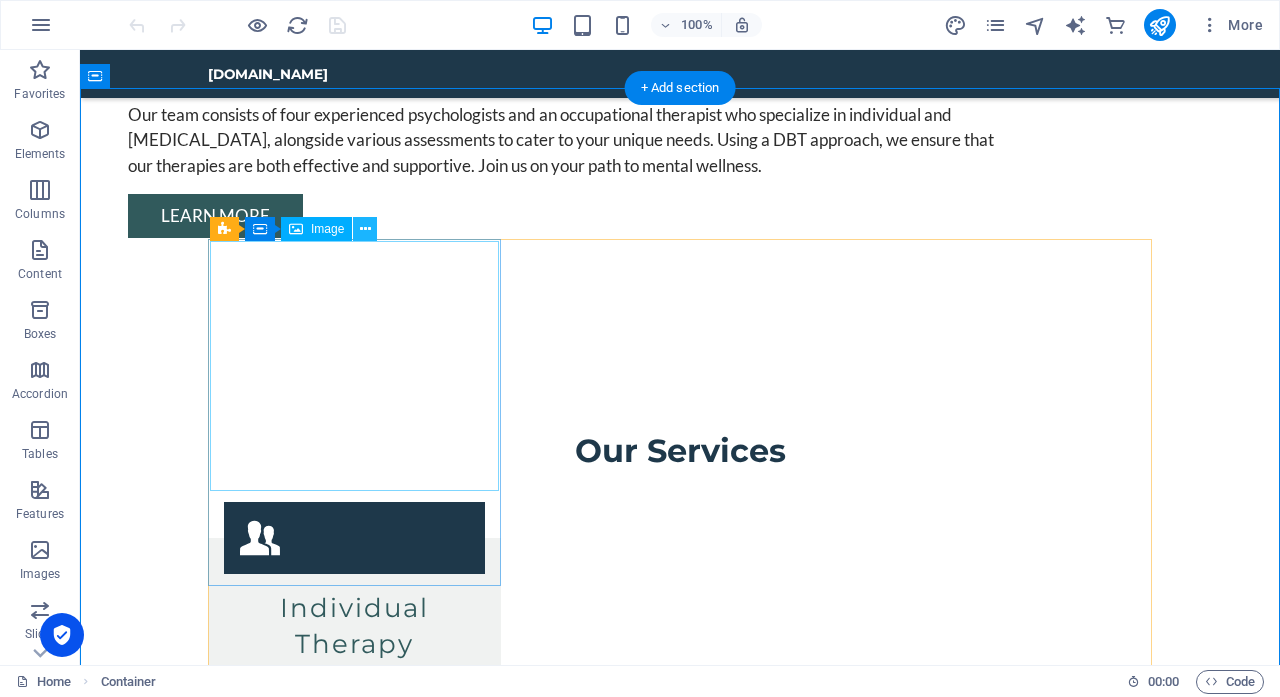 click at bounding box center [365, 229] 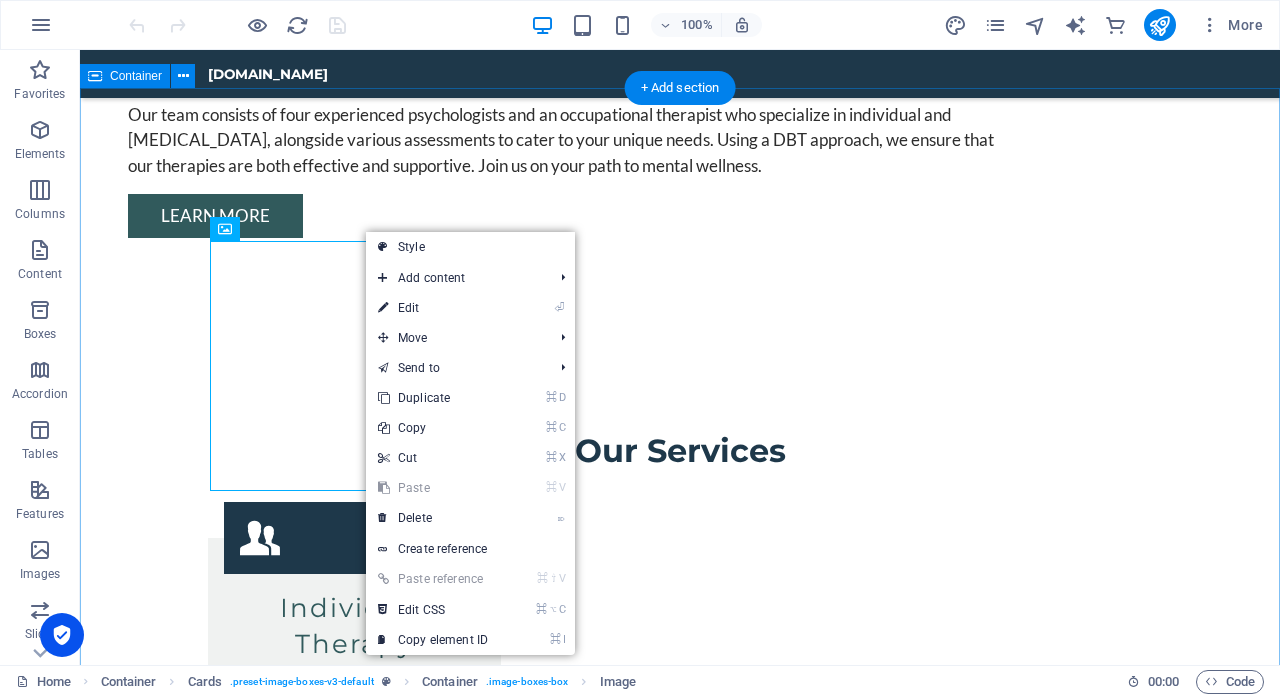 click on "Team Safiya Bobat Educational Psychologist Sheri Dalton Counselling Psychologist Caroline Kapp Occupational Therapist Kim Serebro Counselling Psychologist Sumayya Seth Clinical Psychologist Dr. Anna Green - Psychologist Advocate for holistic approaches to mental health." at bounding box center [680, 3482] 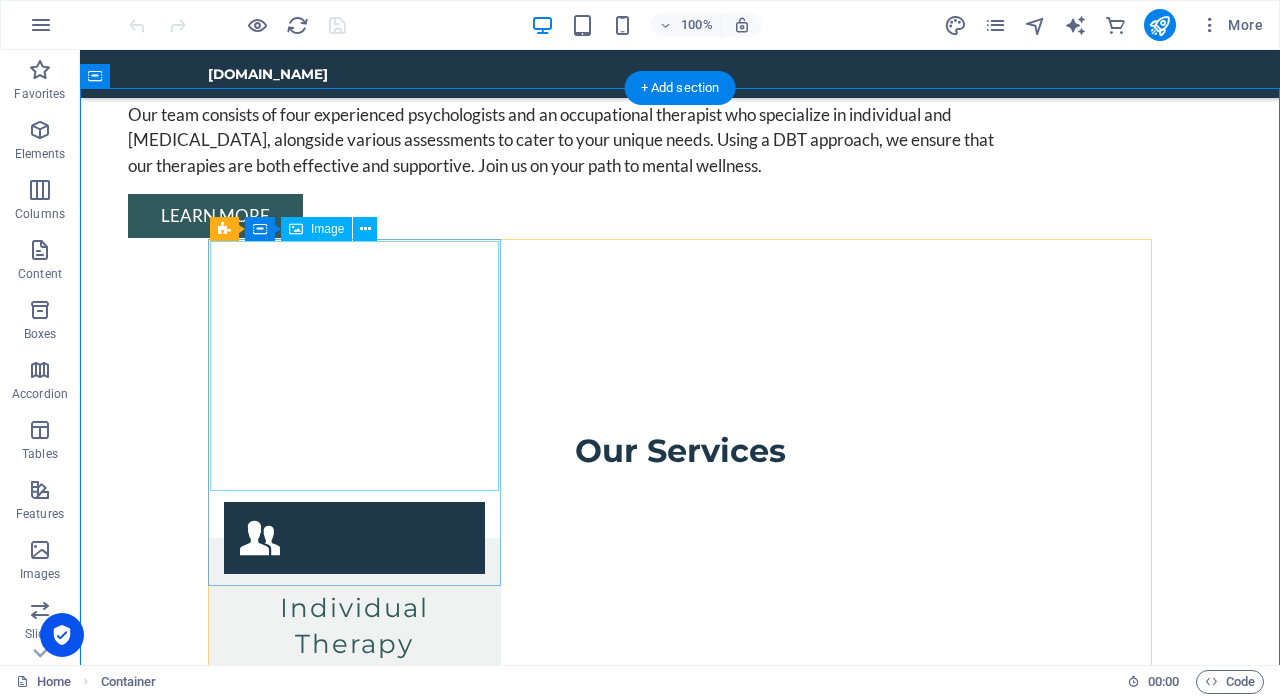 click at bounding box center [354, 2513] 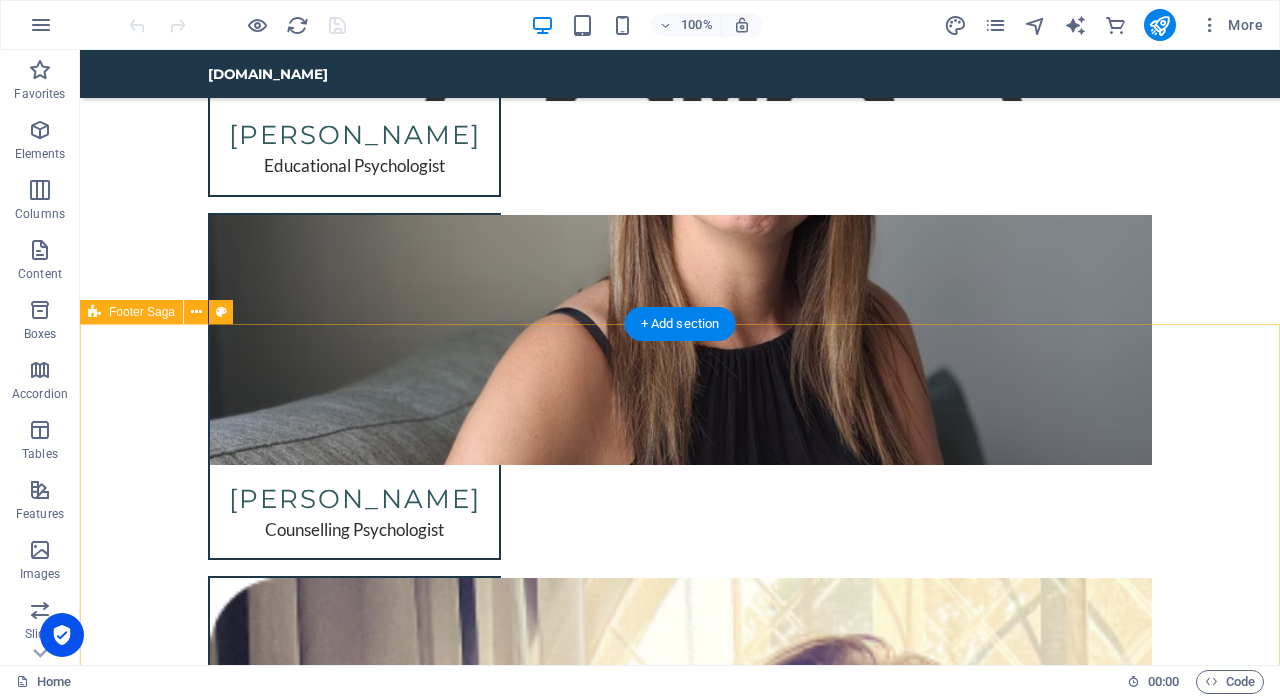 scroll, scrollTop: 4443, scrollLeft: 0, axis: vertical 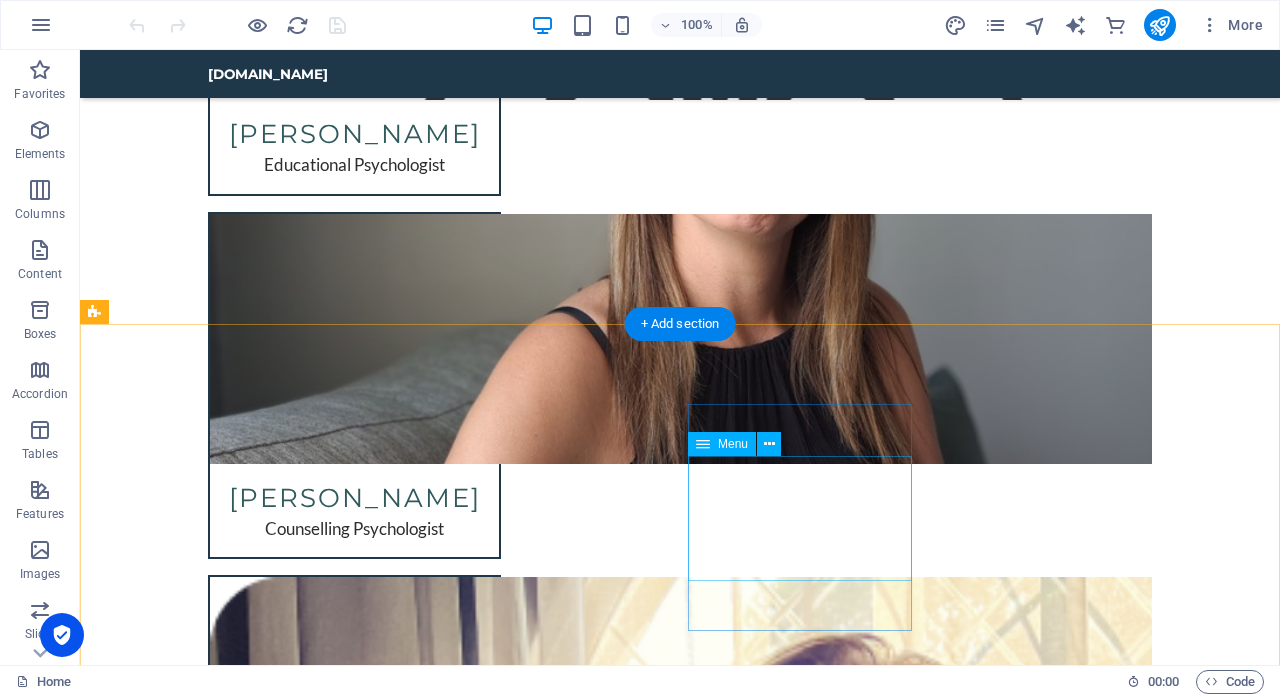 click on "Home About Us Services Team Contact" at bounding box center [208, 4577] 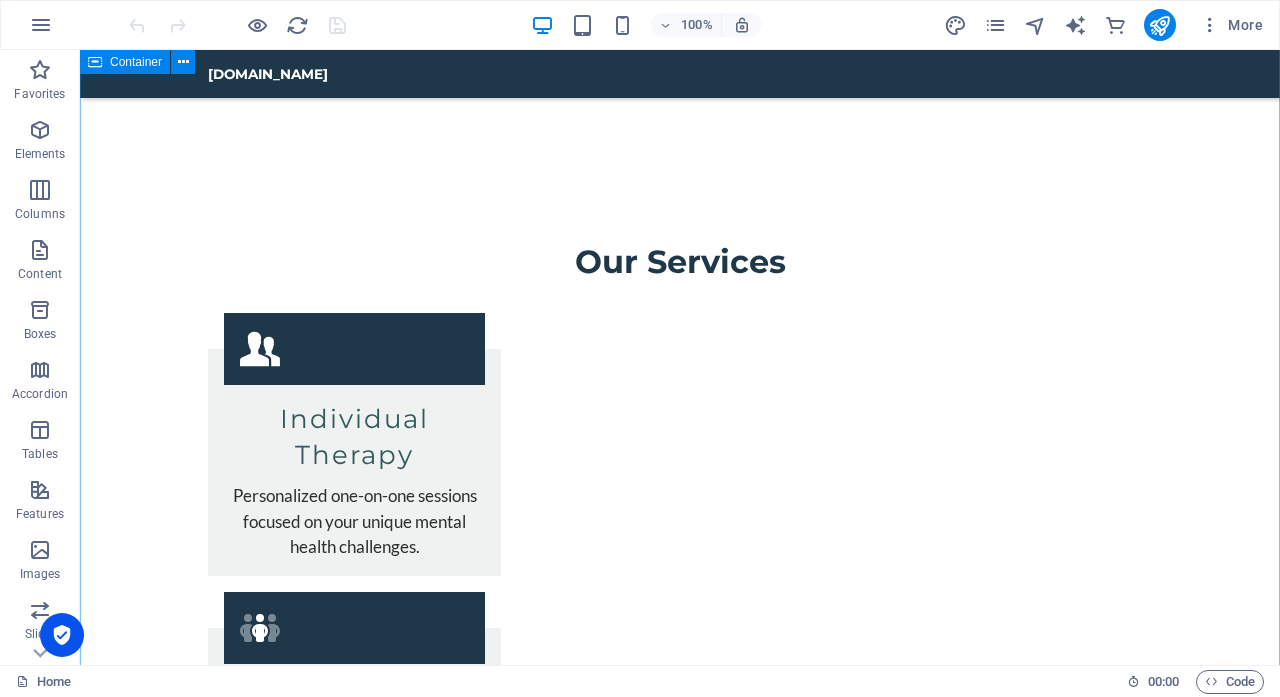 scroll, scrollTop: 1985, scrollLeft: 0, axis: vertical 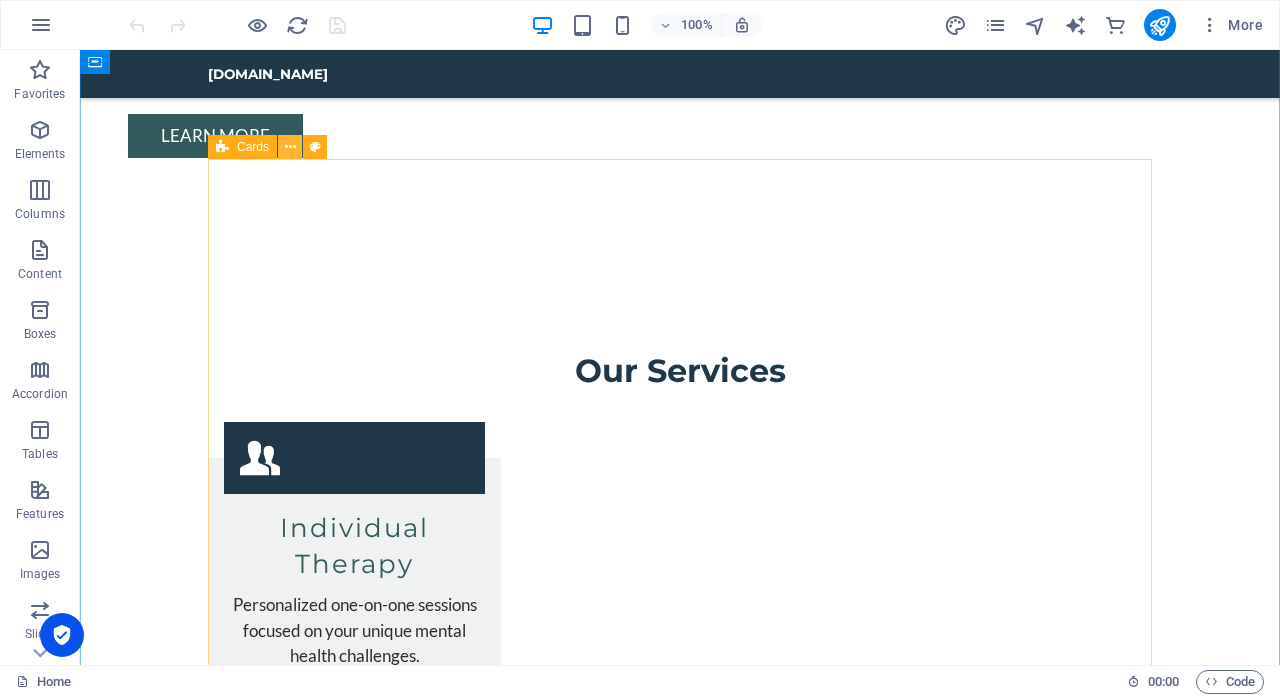 click at bounding box center (290, 147) 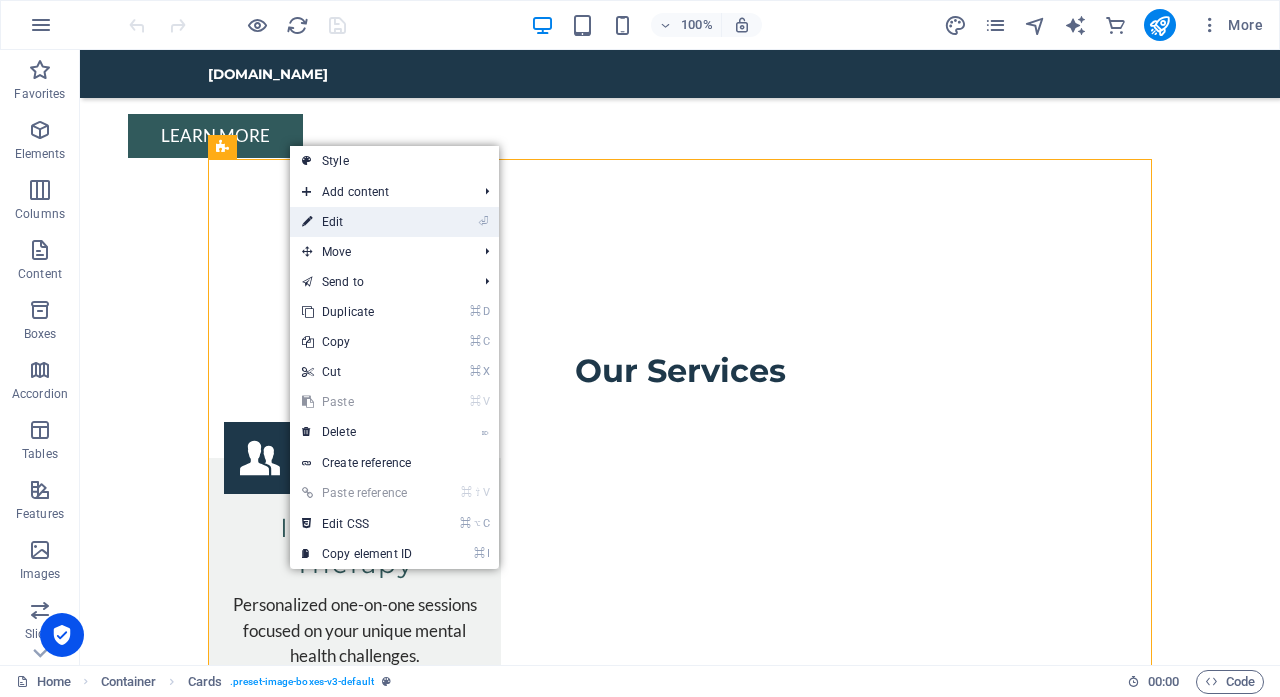 click on "⏎  Edit" at bounding box center (357, 222) 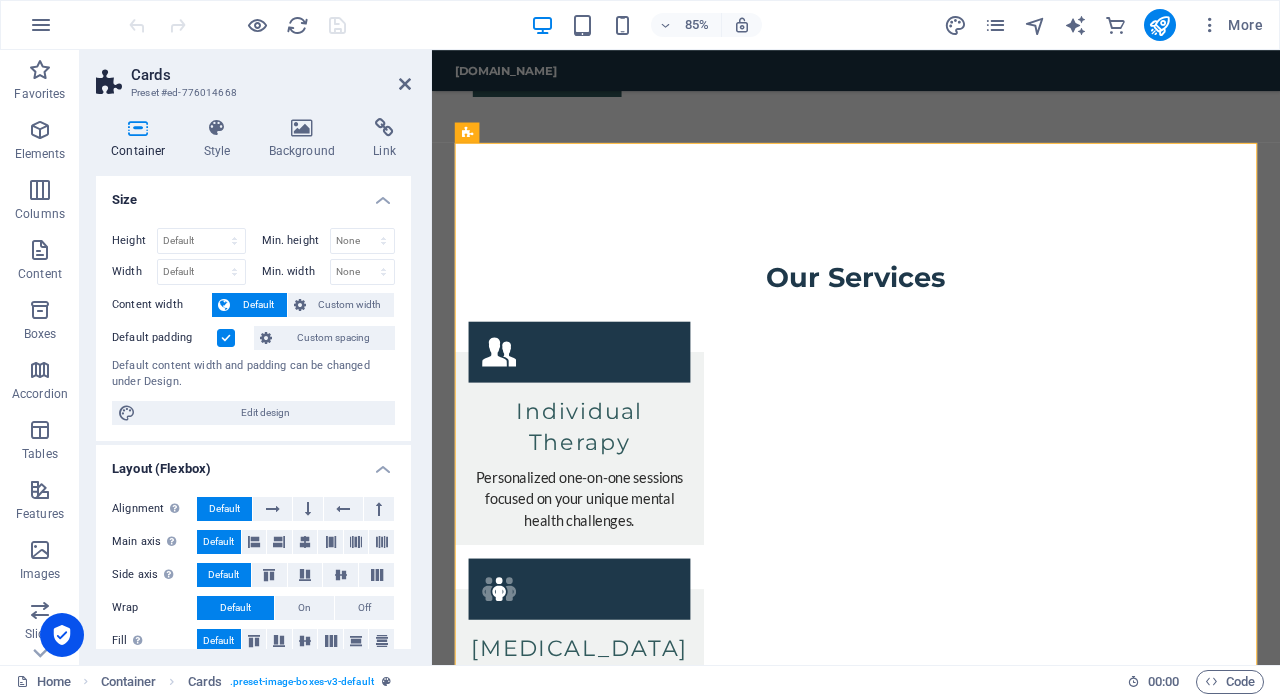 scroll, scrollTop: 0, scrollLeft: 0, axis: both 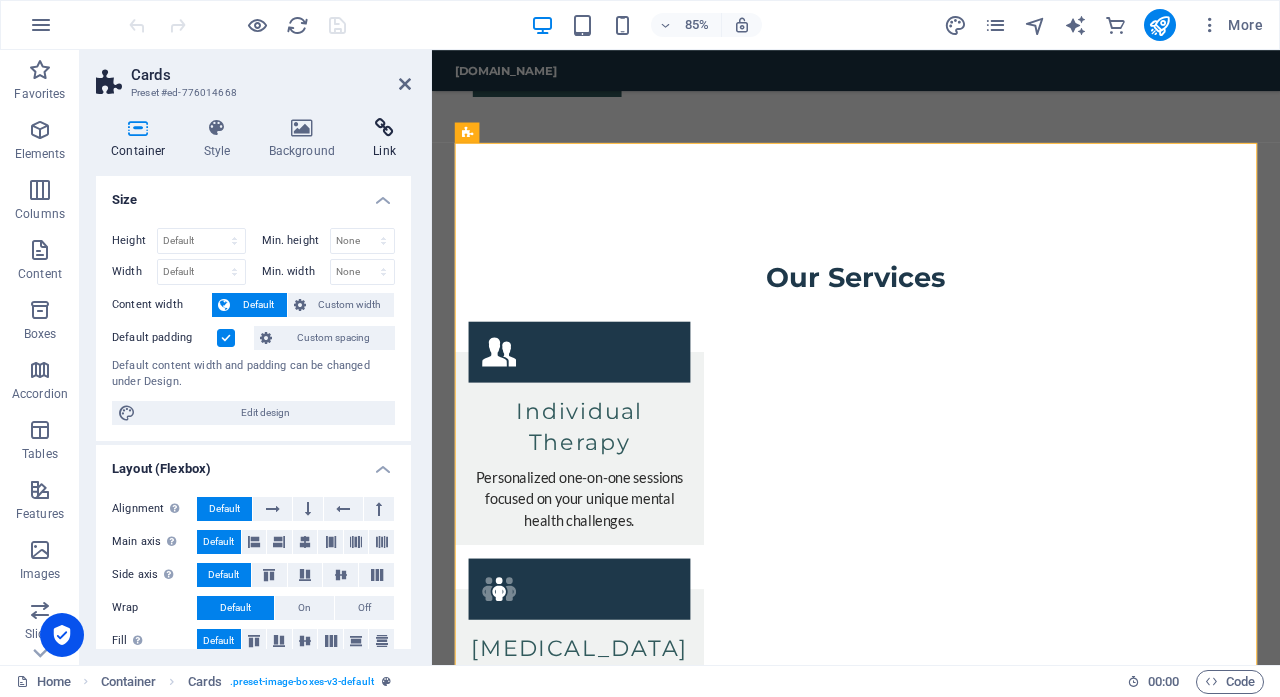 click on "Link" at bounding box center [384, 139] 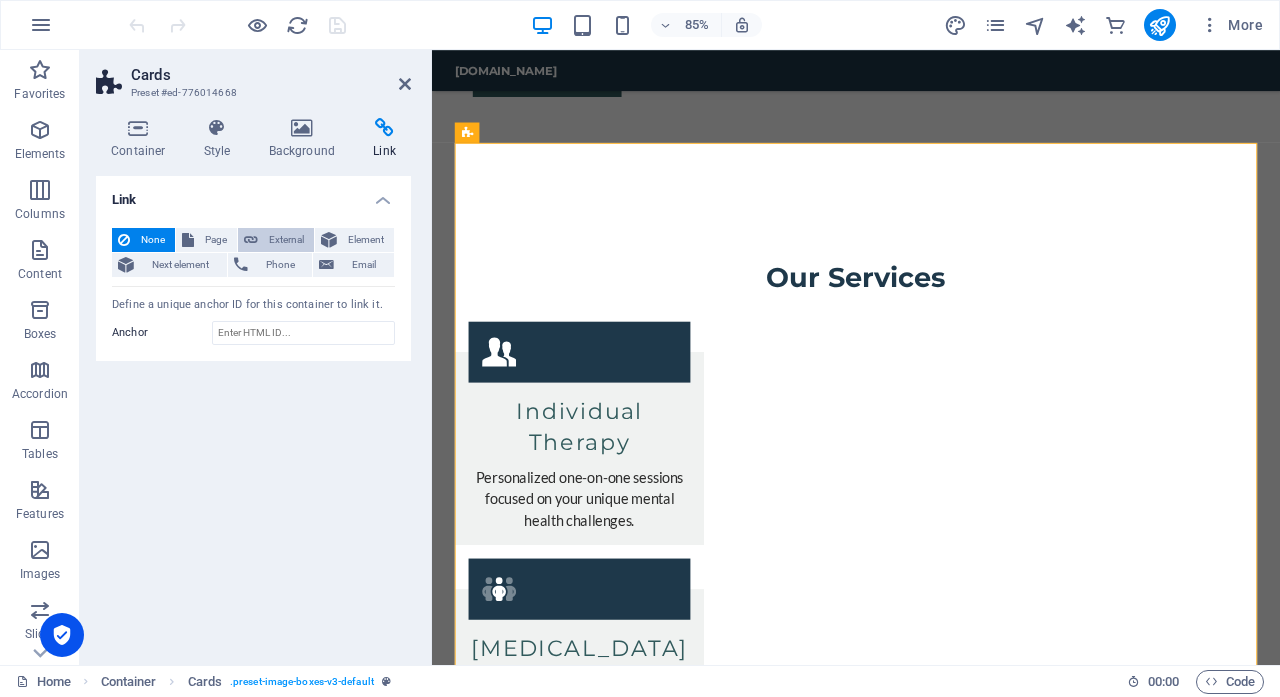 click on "External" at bounding box center (286, 240) 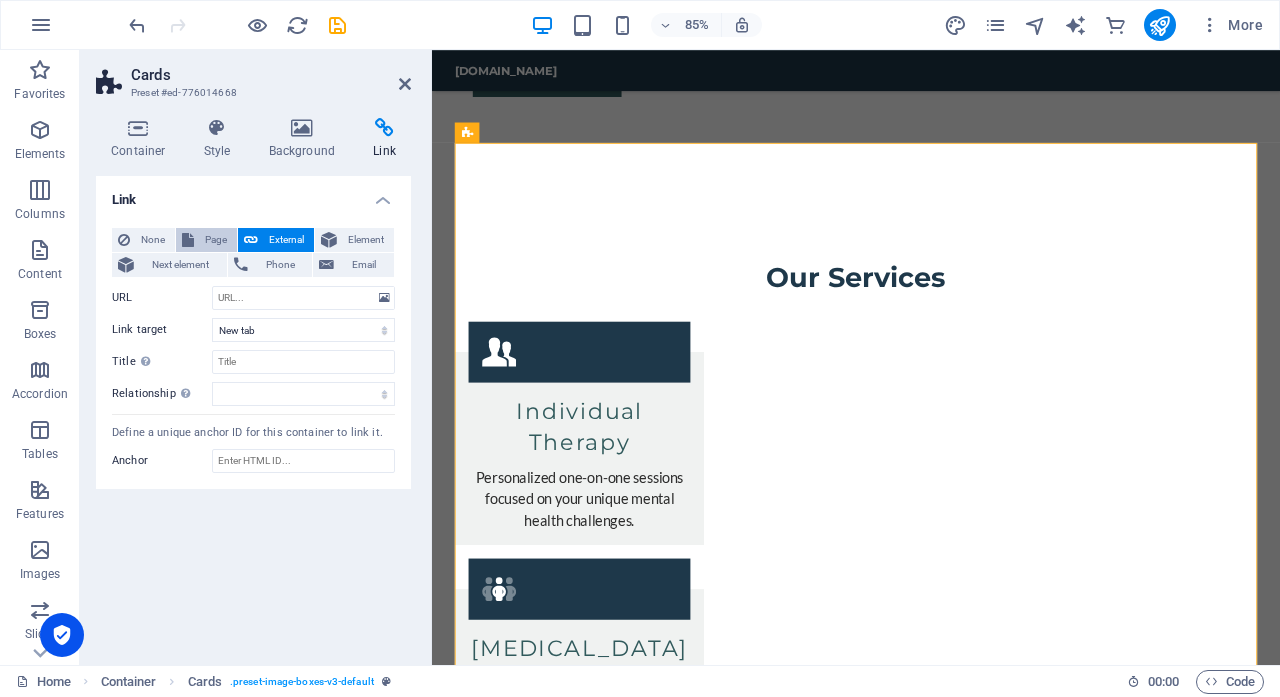 click on "Page" at bounding box center [215, 240] 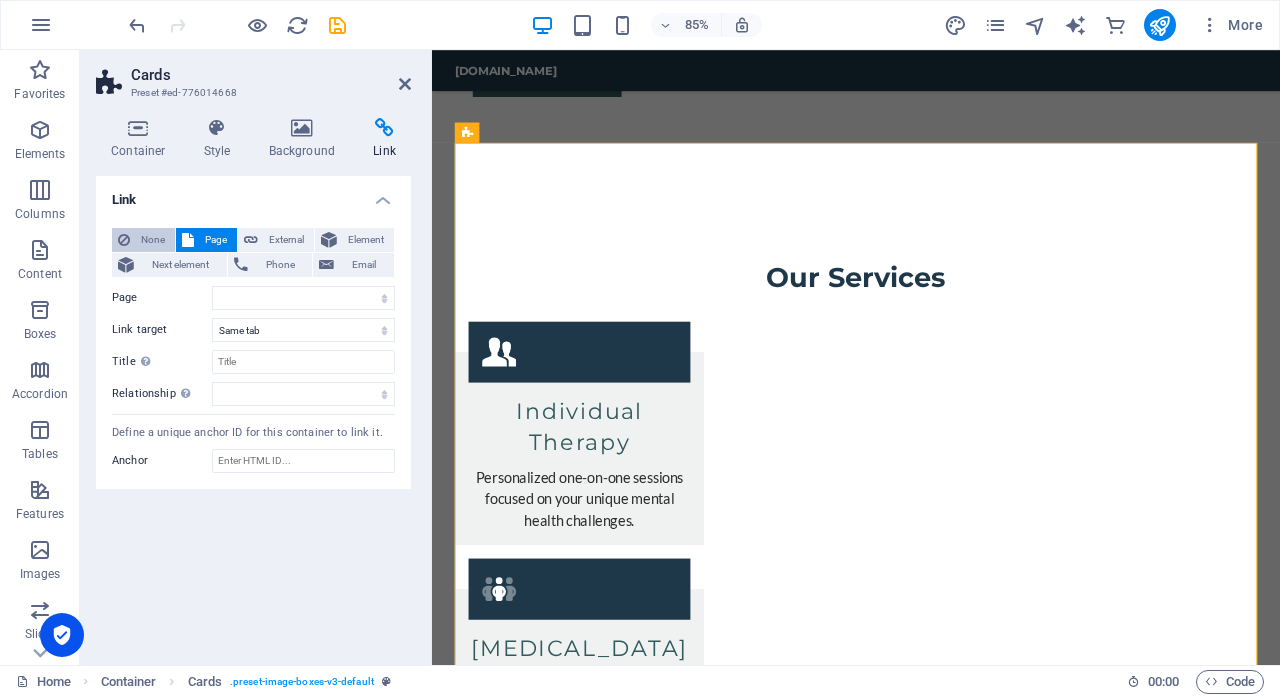 click on "None" at bounding box center [152, 240] 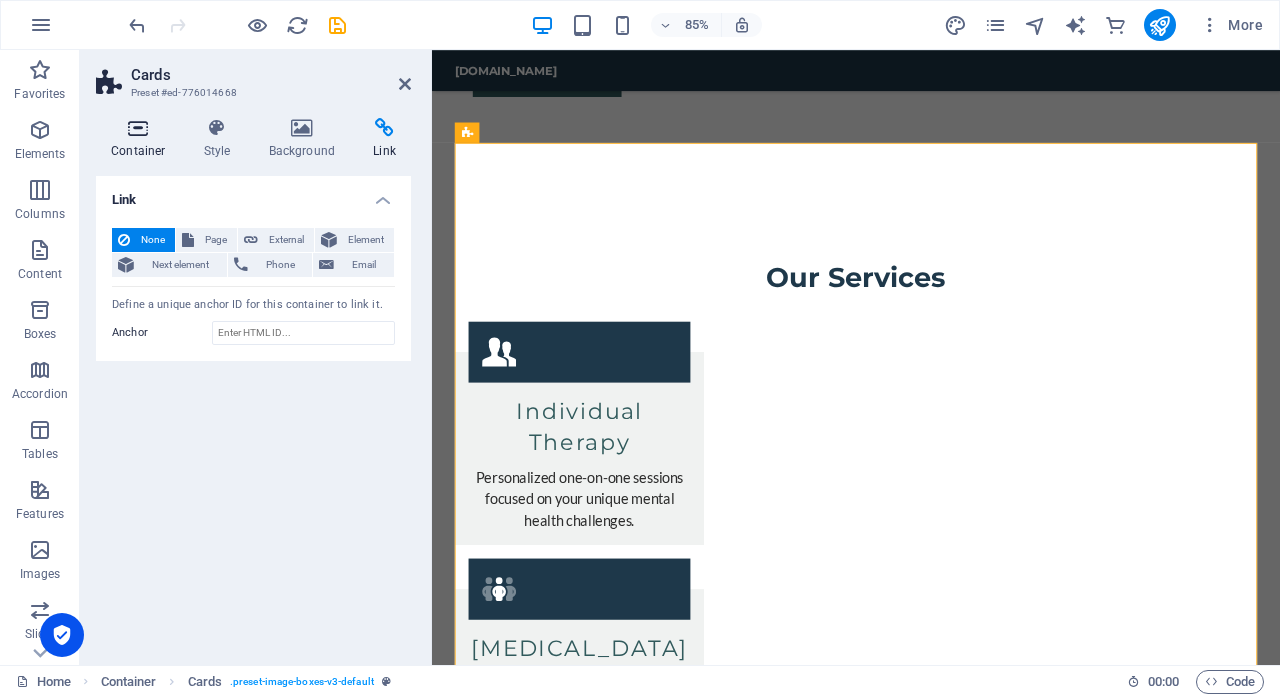 click on "Container" at bounding box center (142, 139) 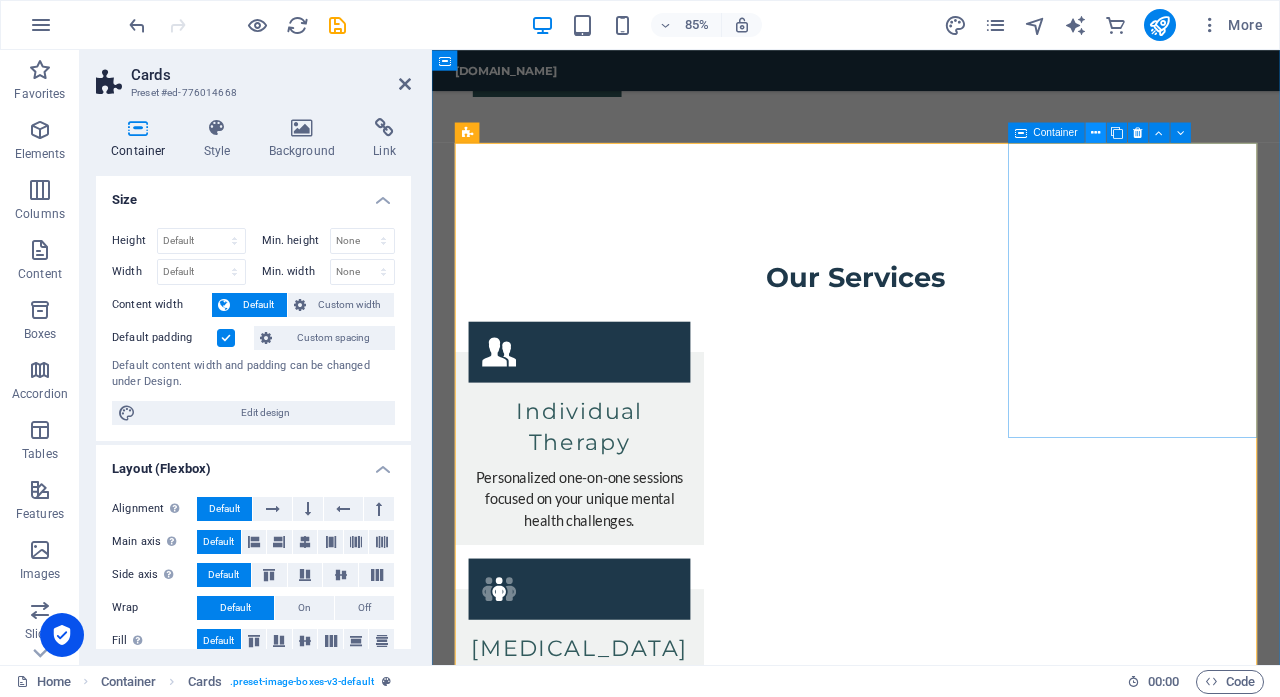 click at bounding box center [1095, 133] 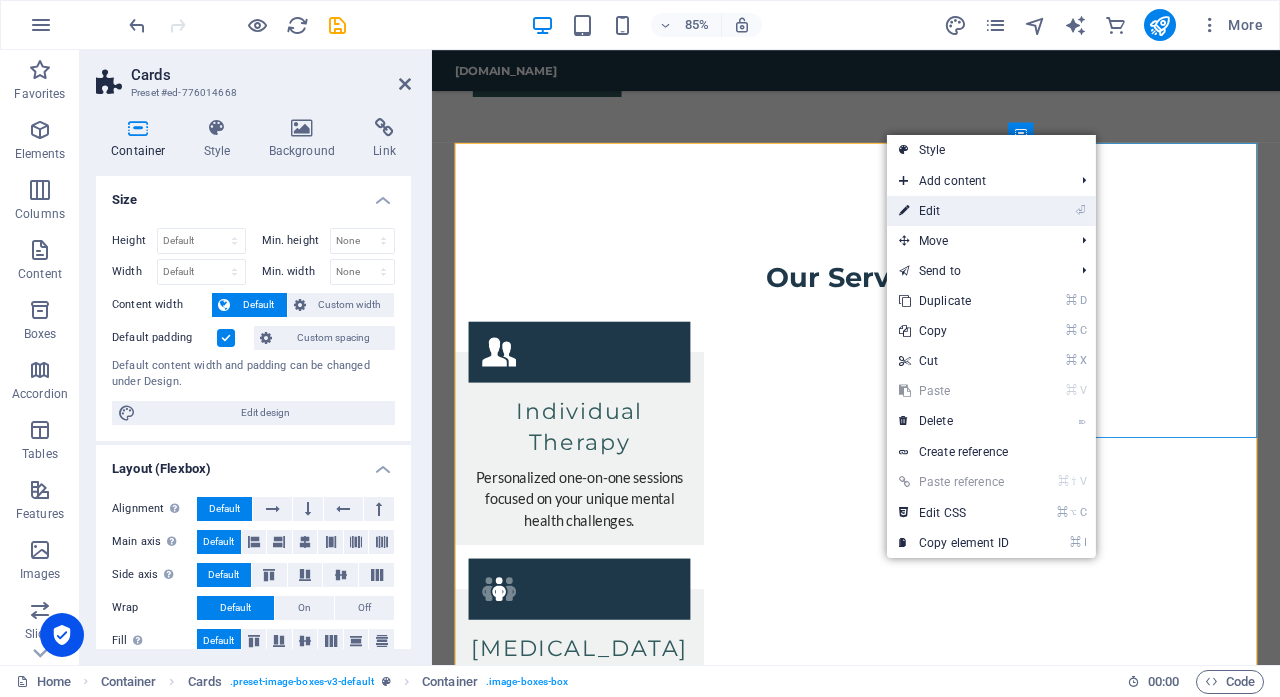 click on "⏎  Edit" at bounding box center (991, 211) 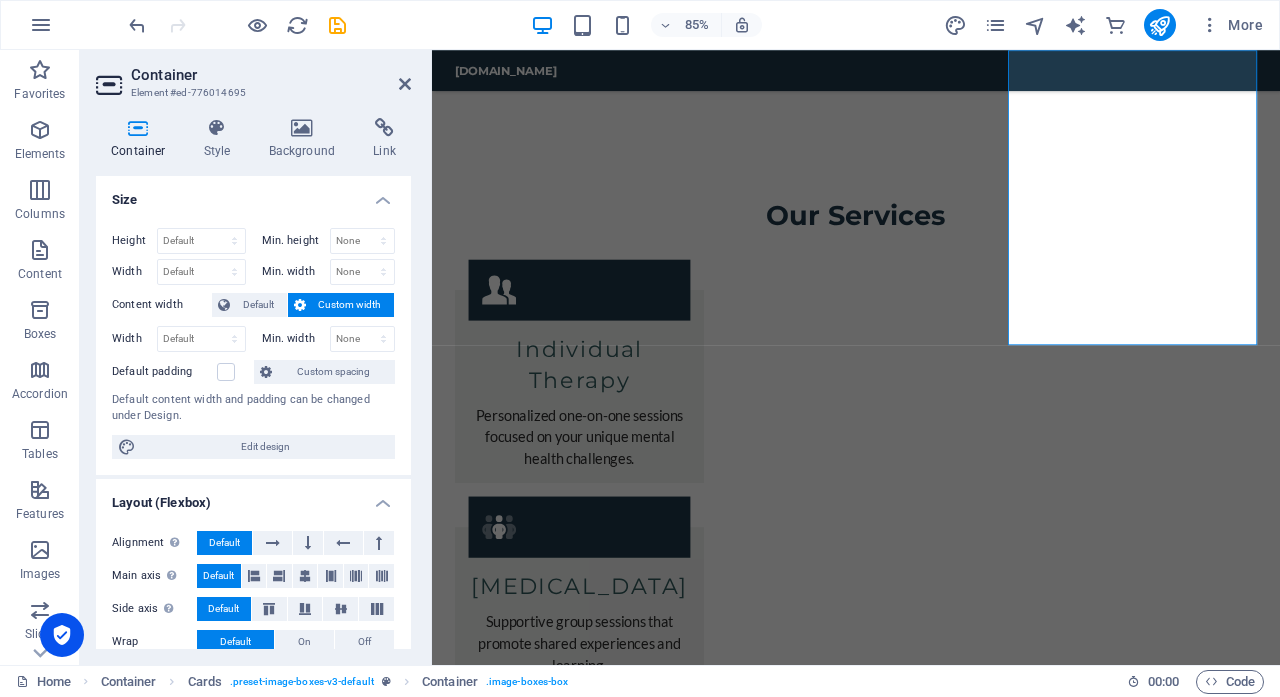 scroll, scrollTop: 2031, scrollLeft: 0, axis: vertical 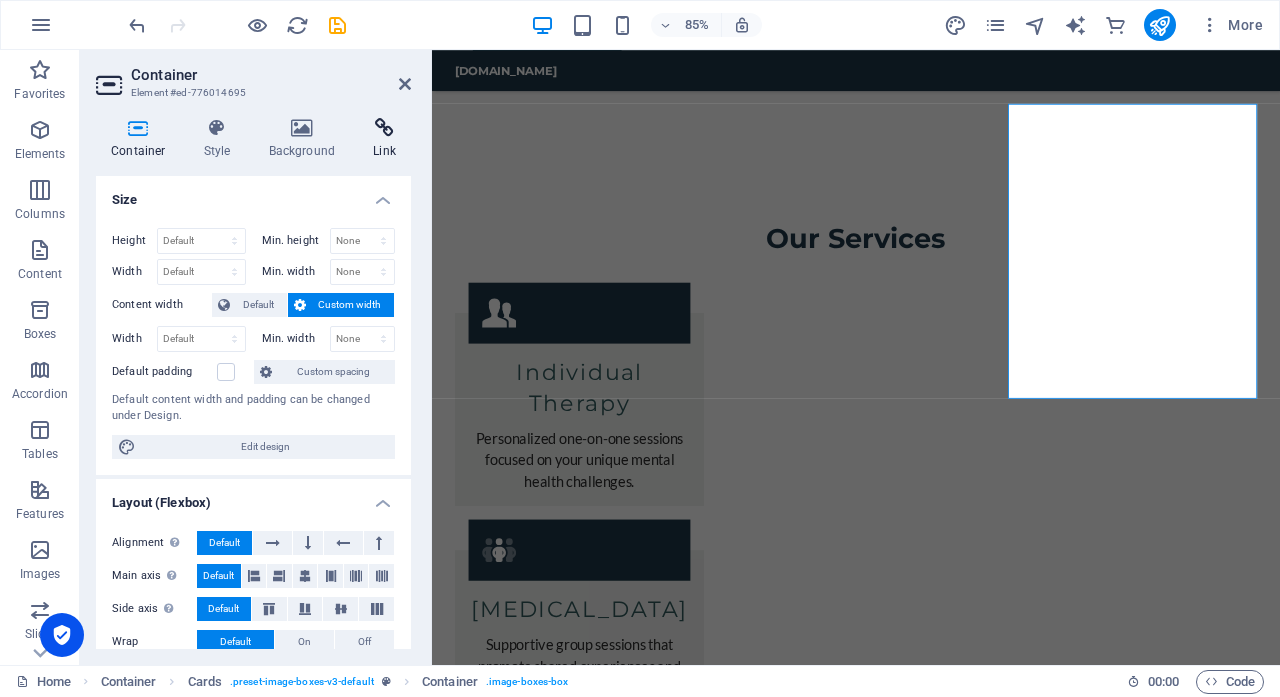 click at bounding box center [384, 128] 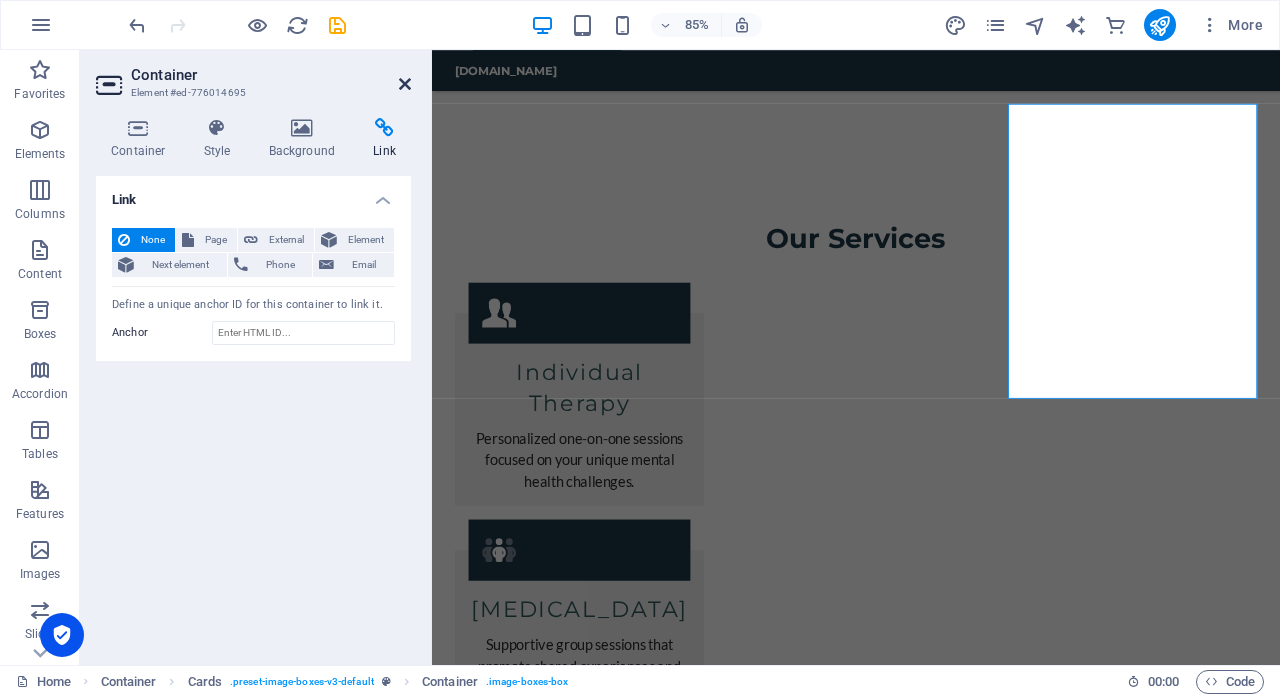 click at bounding box center [405, 84] 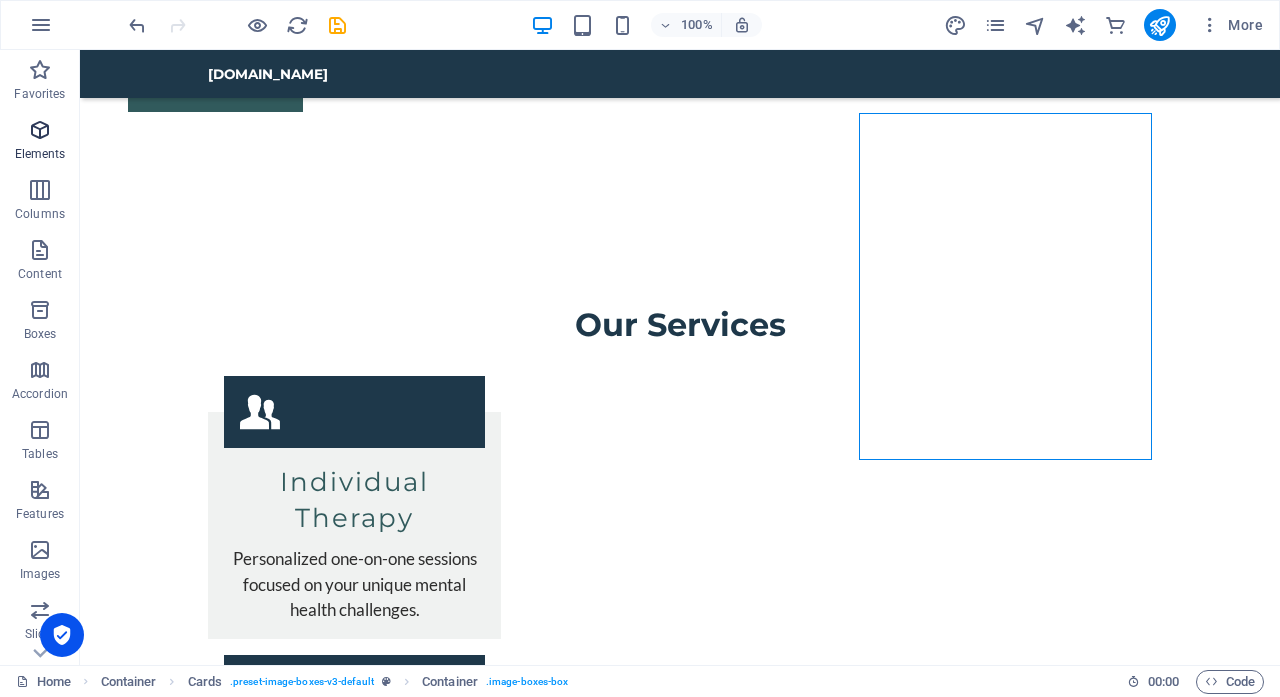 click on "Elements" at bounding box center [40, 142] 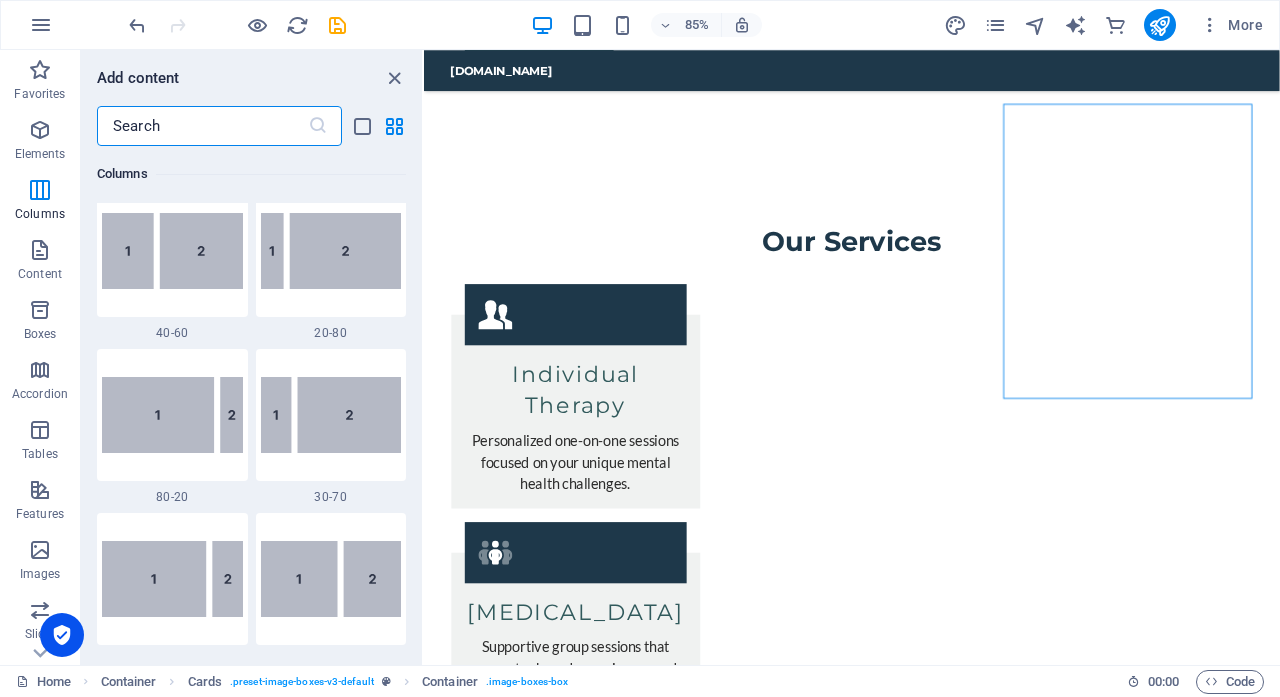 scroll, scrollTop: 1502, scrollLeft: 0, axis: vertical 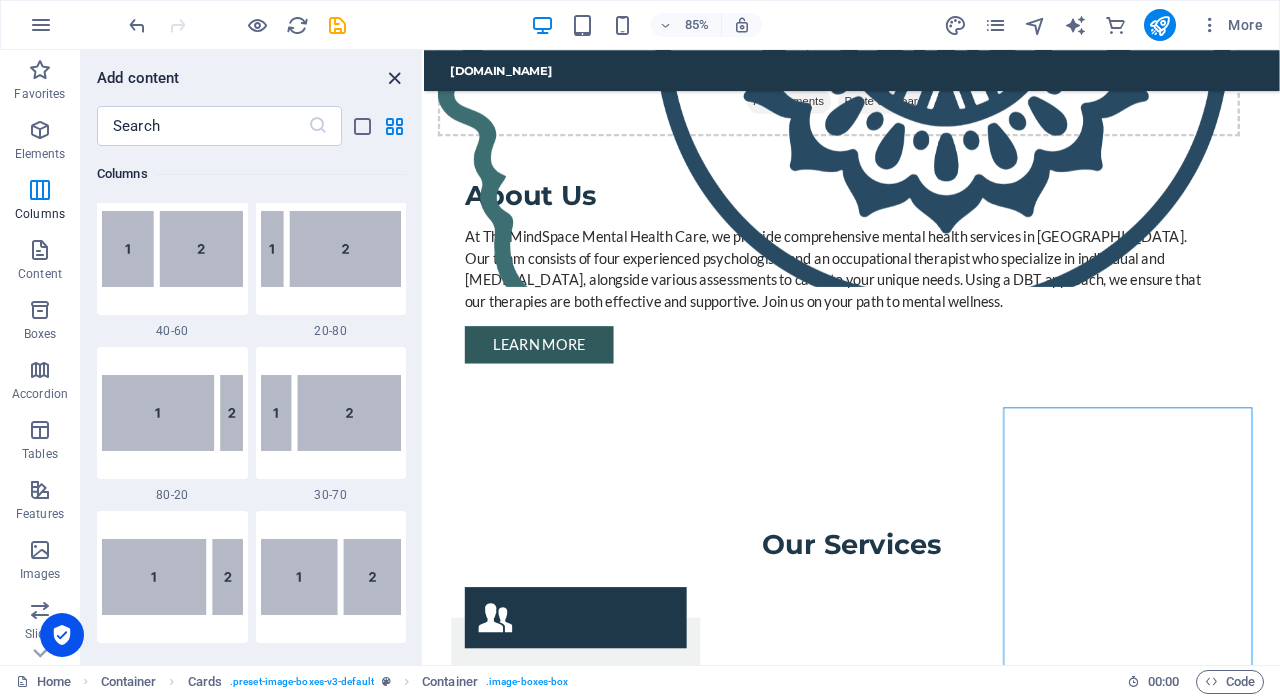 click at bounding box center [394, 78] 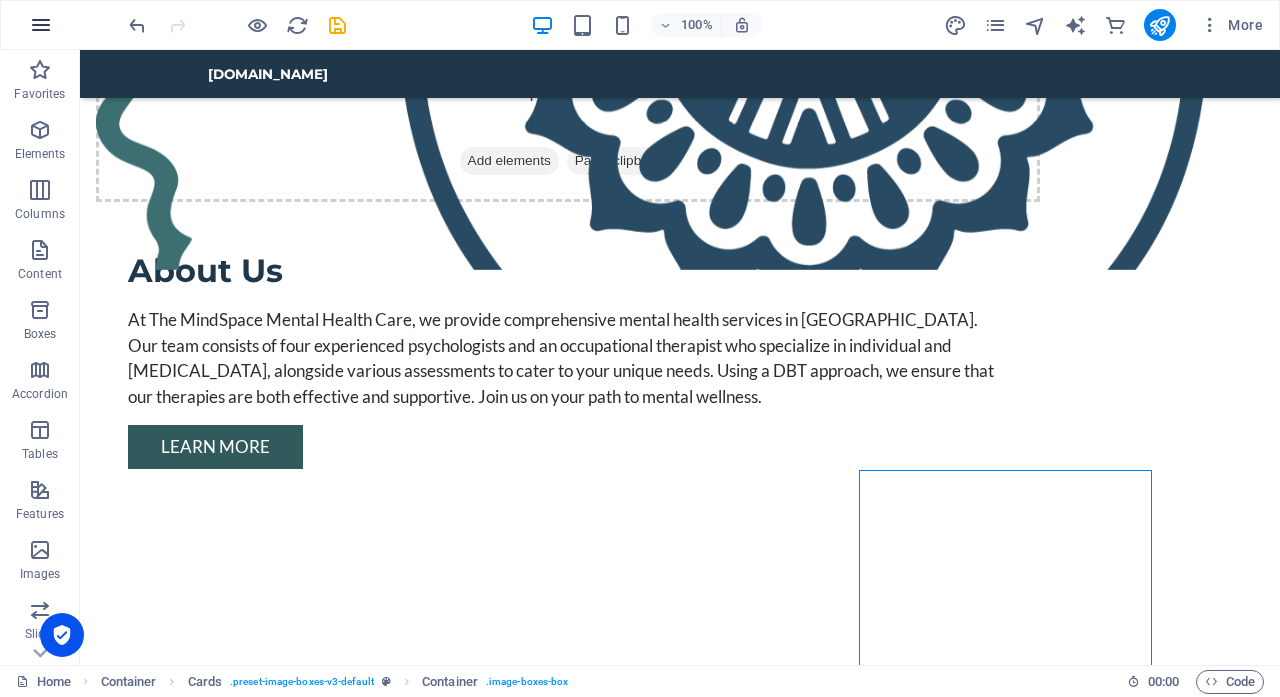 click at bounding box center (41, 25) 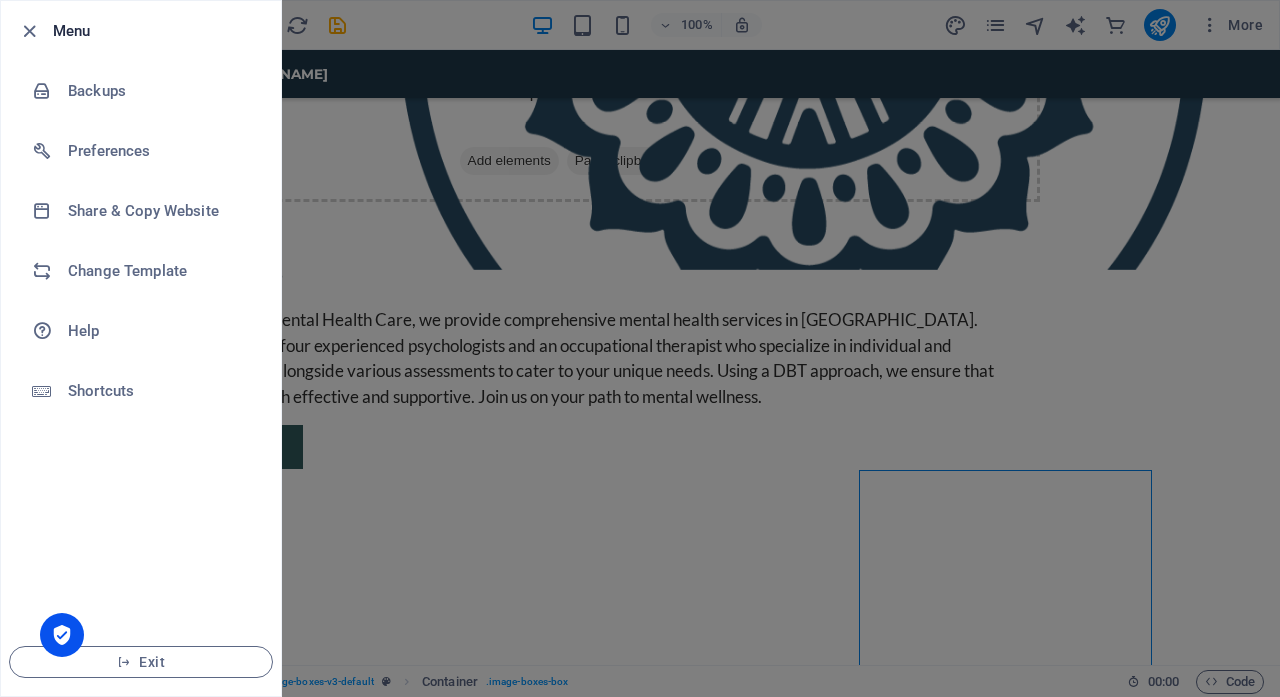 click at bounding box center (640, 348) 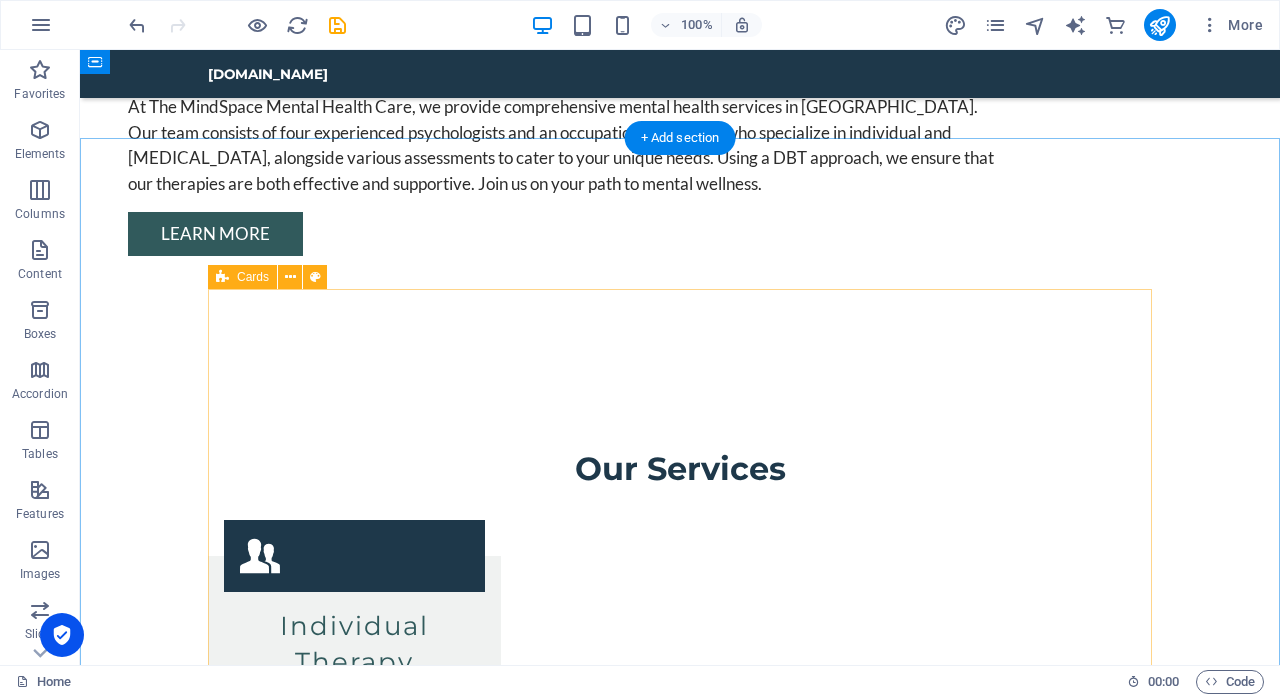 scroll, scrollTop: 1855, scrollLeft: 0, axis: vertical 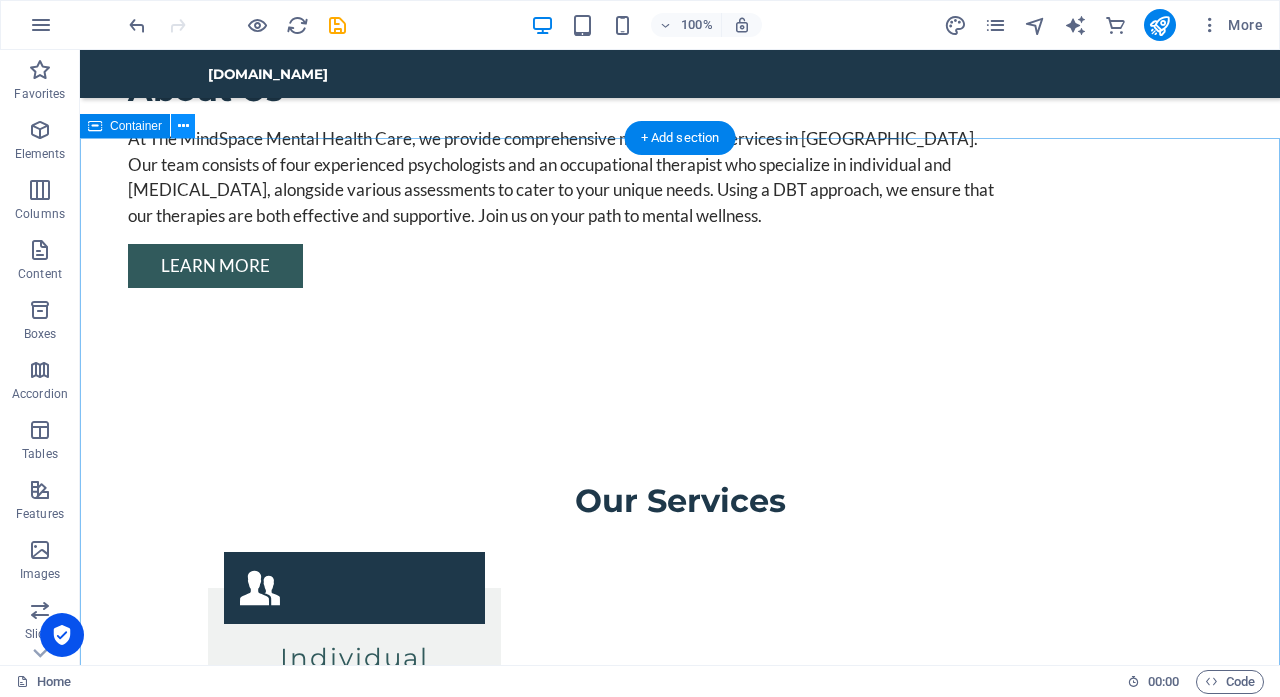 click at bounding box center (183, 126) 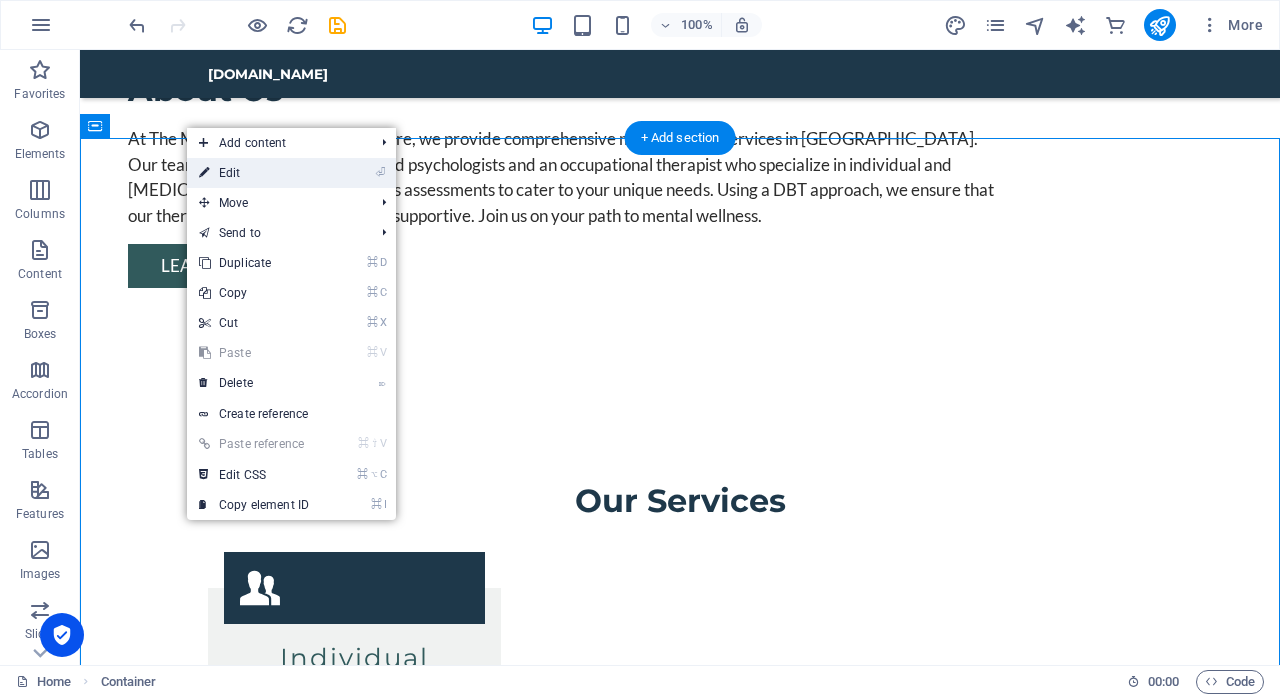 click at bounding box center (204, 173) 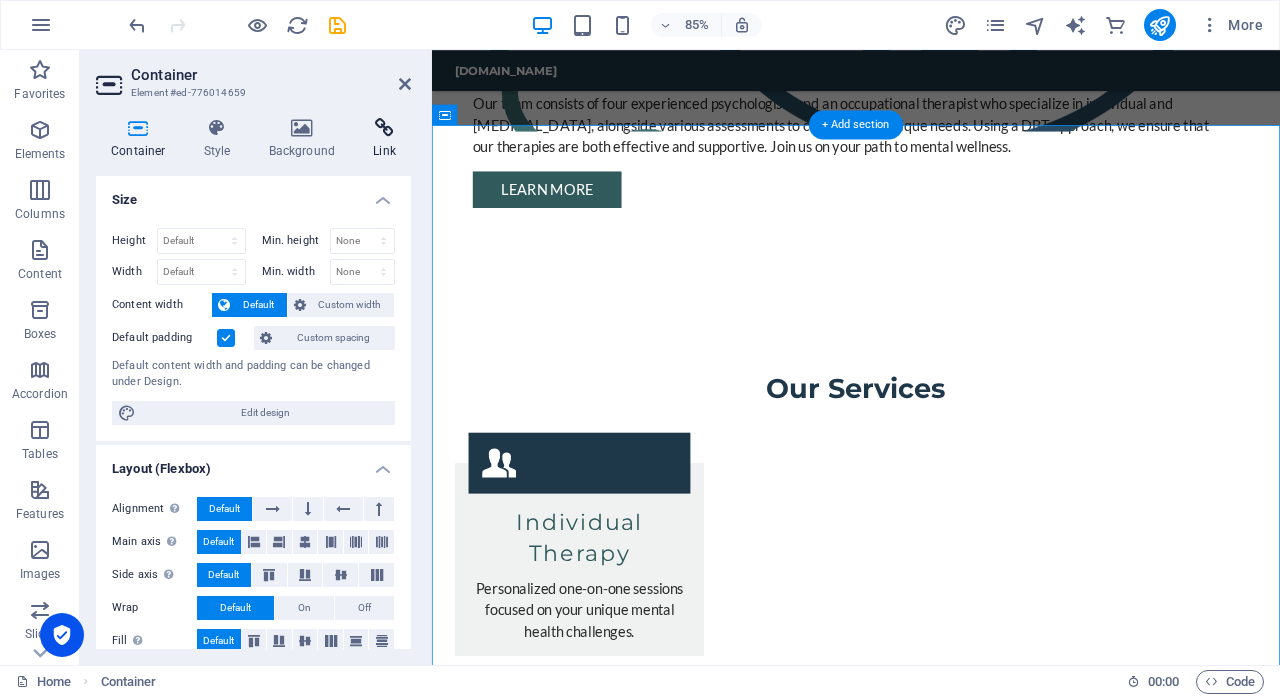 click at bounding box center [384, 128] 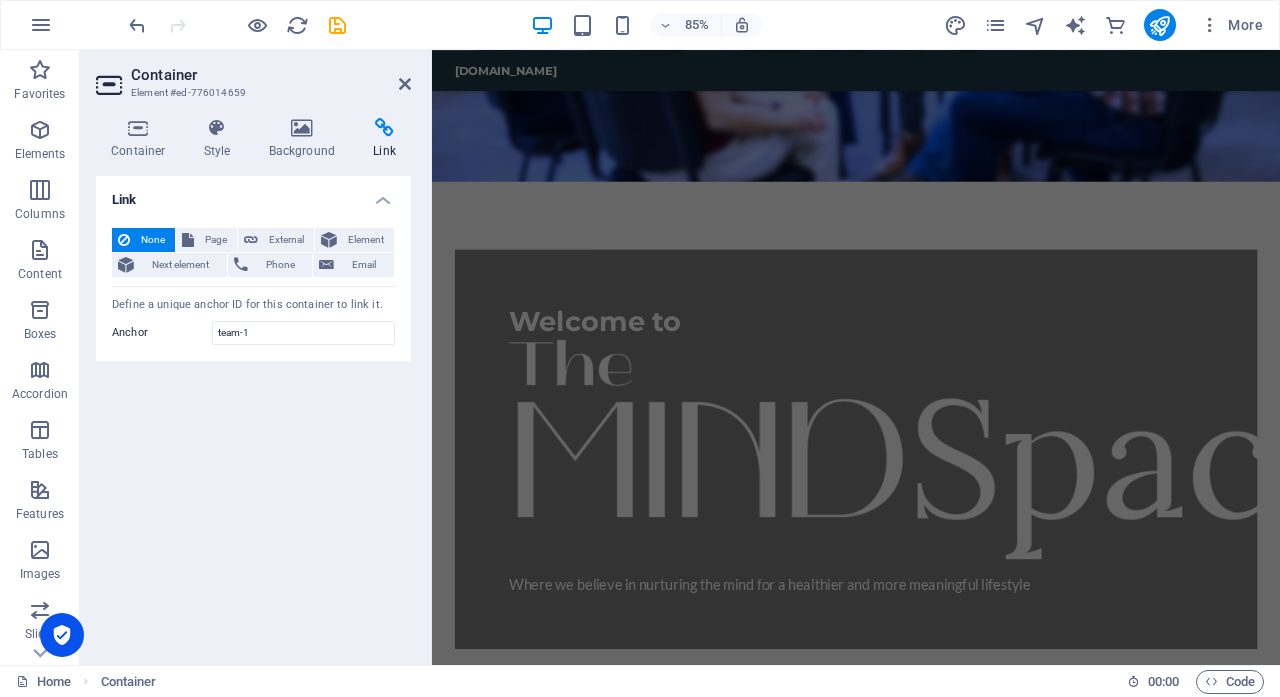 scroll, scrollTop: 363, scrollLeft: 0, axis: vertical 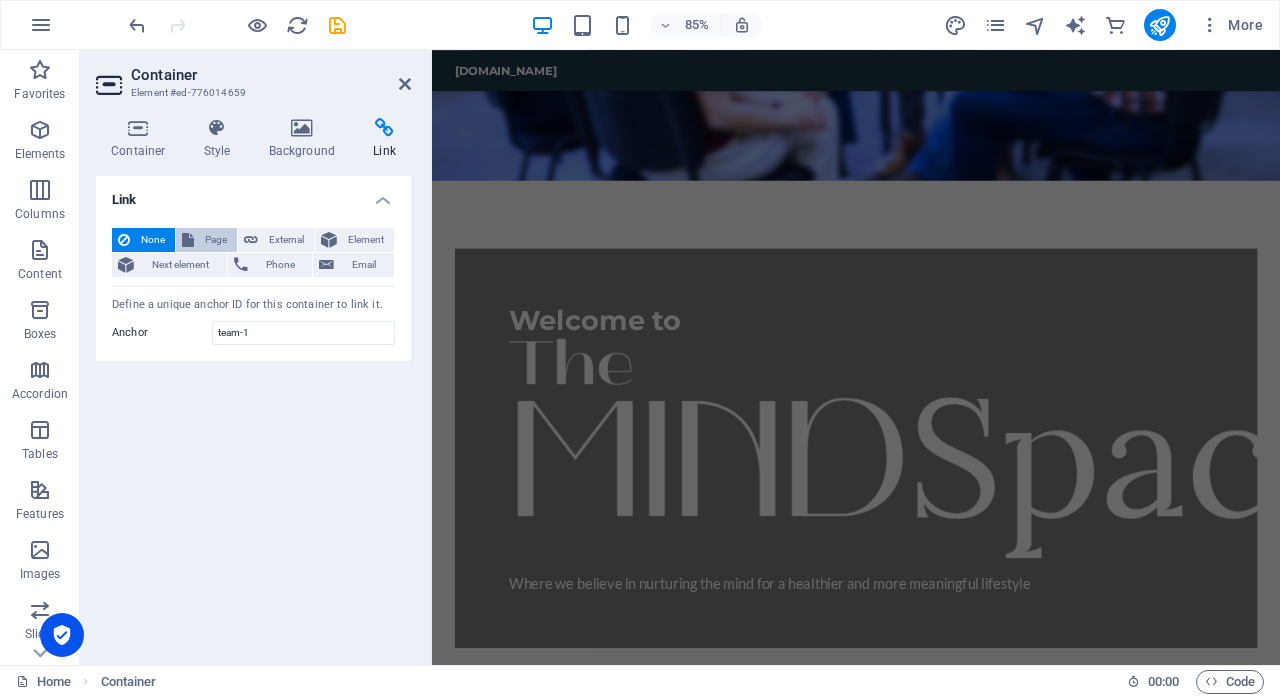 click on "Page" at bounding box center [215, 240] 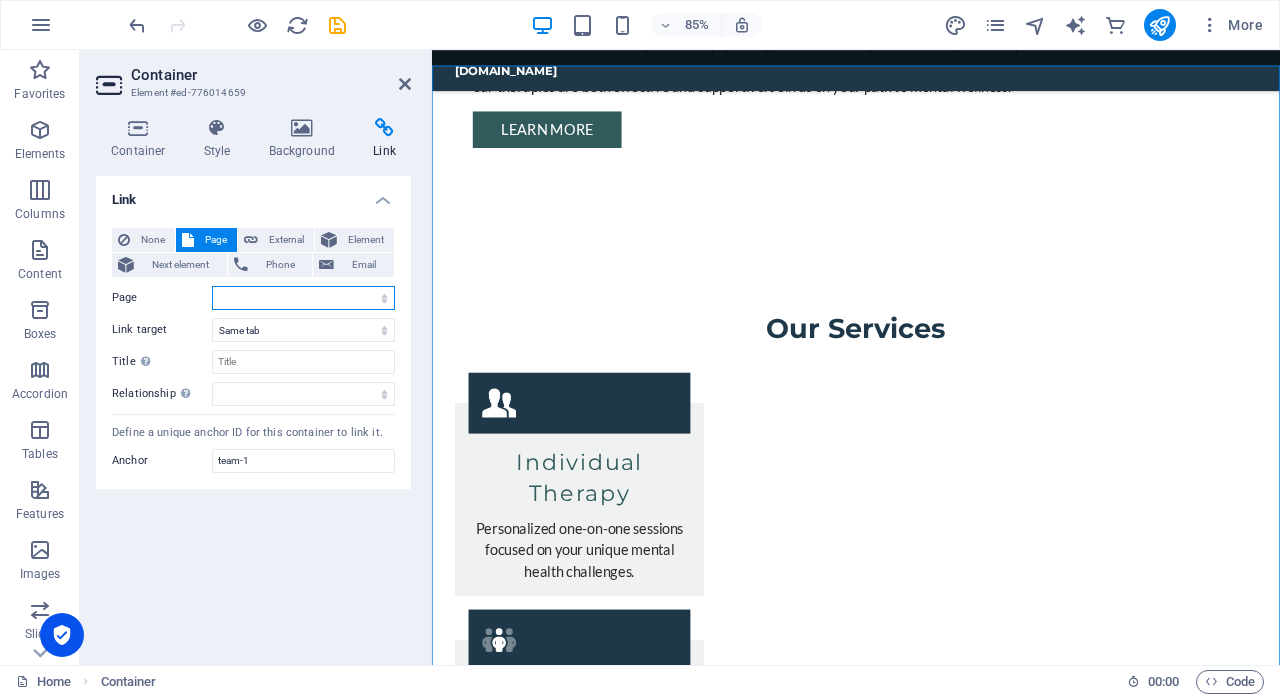 scroll, scrollTop: 2090, scrollLeft: 0, axis: vertical 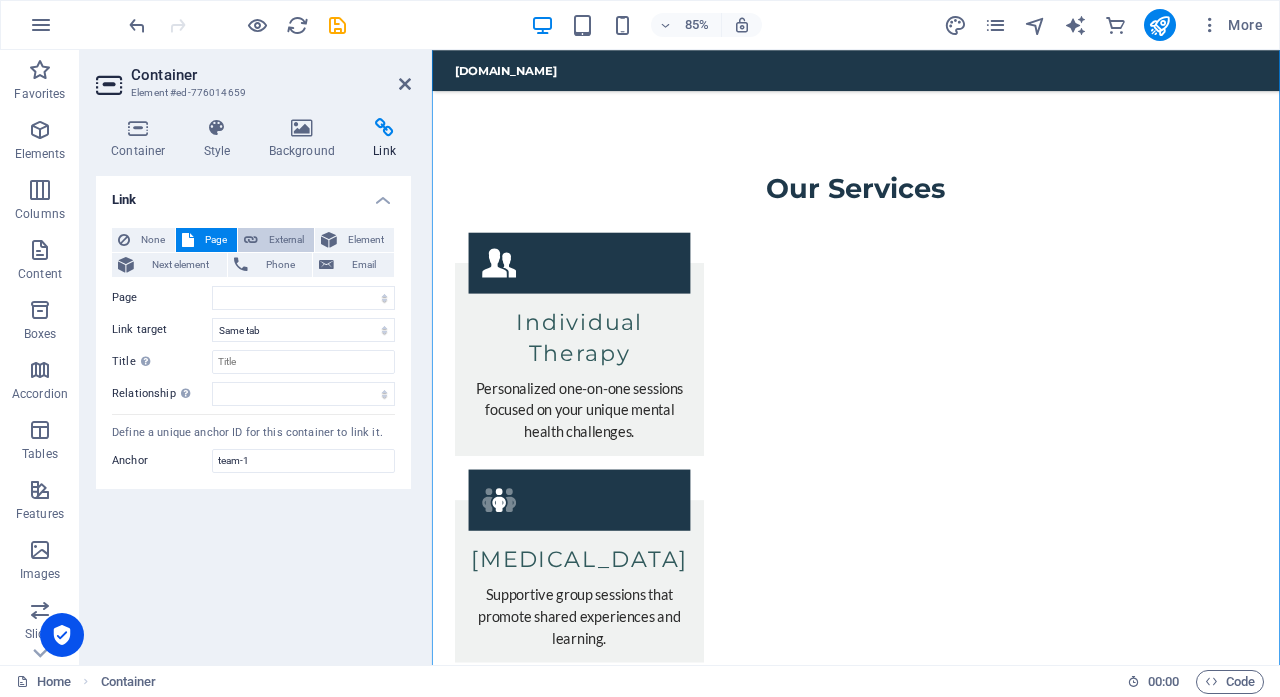 click on "External" at bounding box center [286, 240] 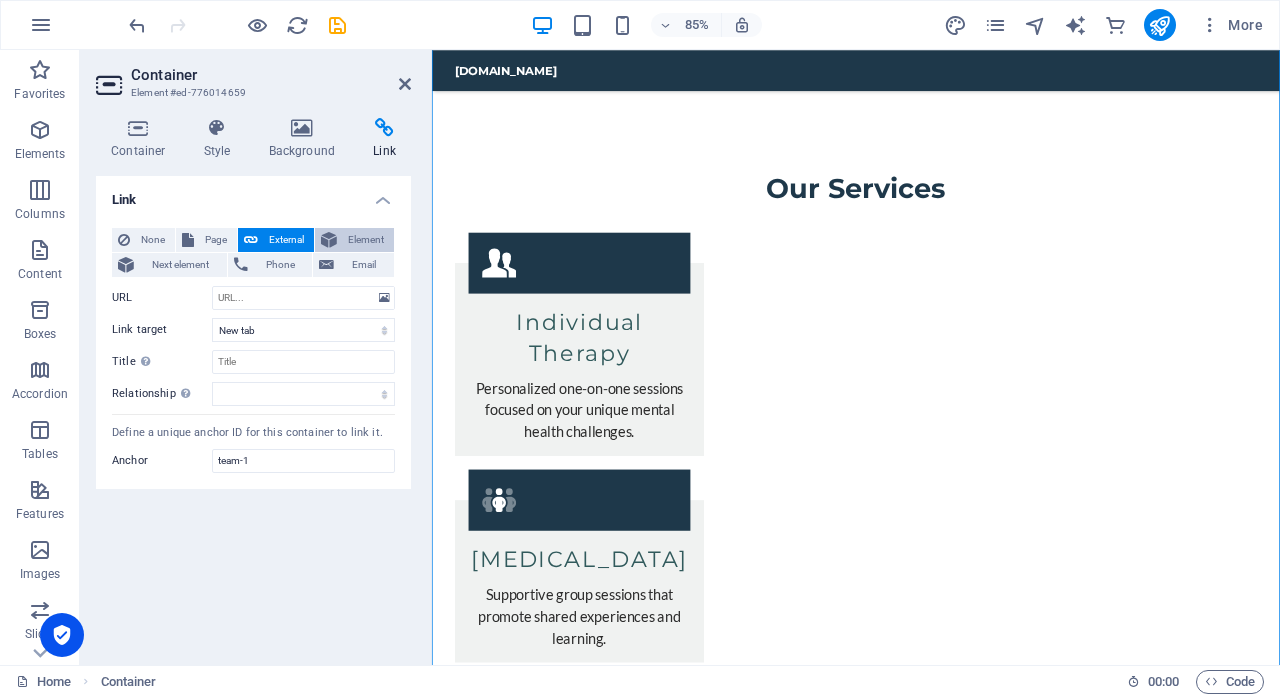 click on "Element" at bounding box center [365, 240] 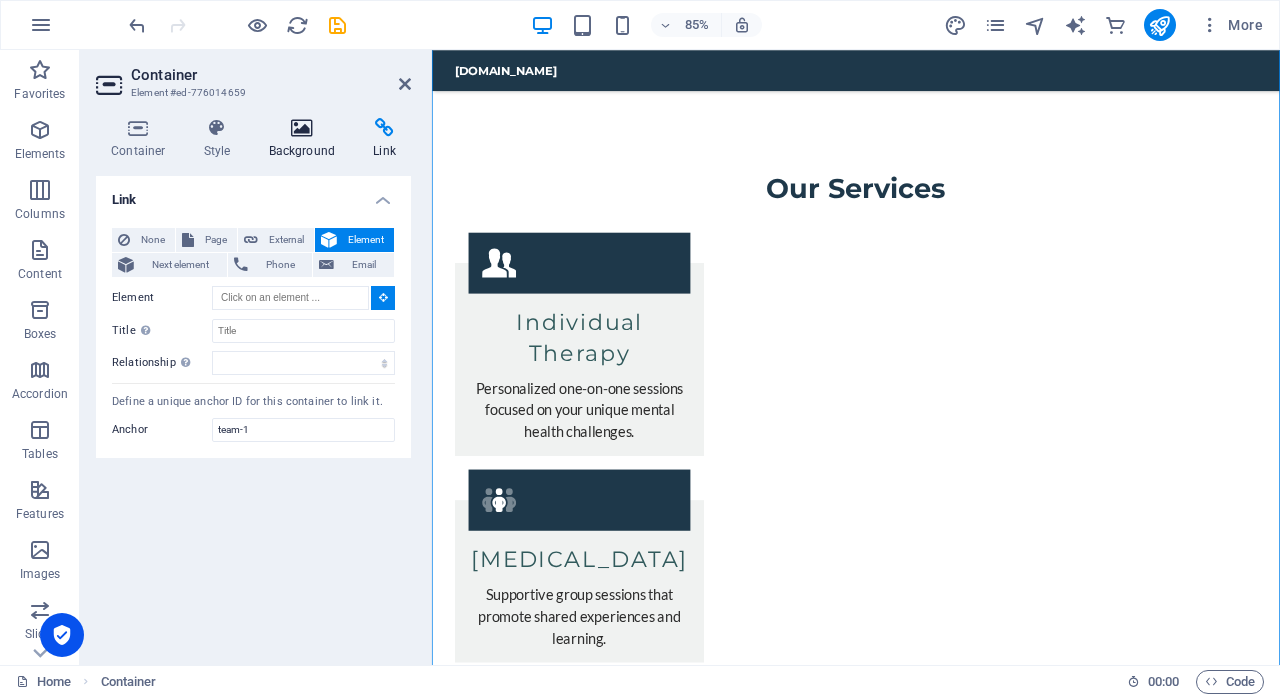 click on "Background" at bounding box center [306, 139] 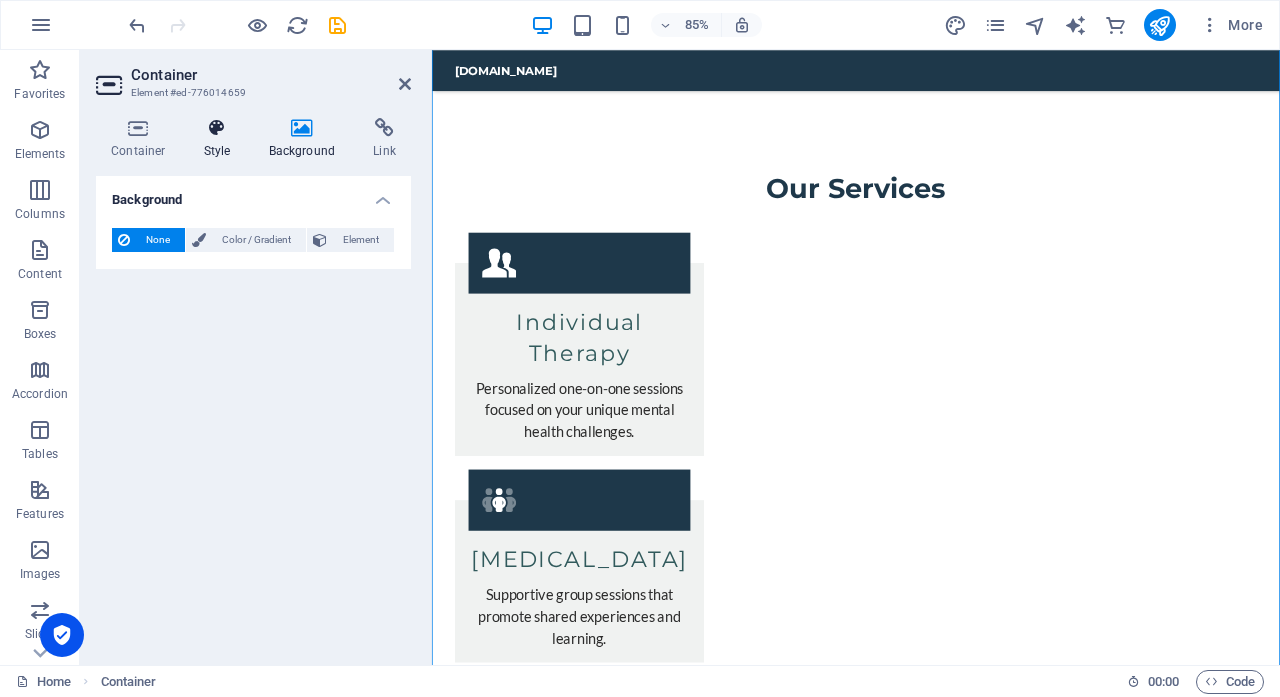 click on "Style" at bounding box center [221, 139] 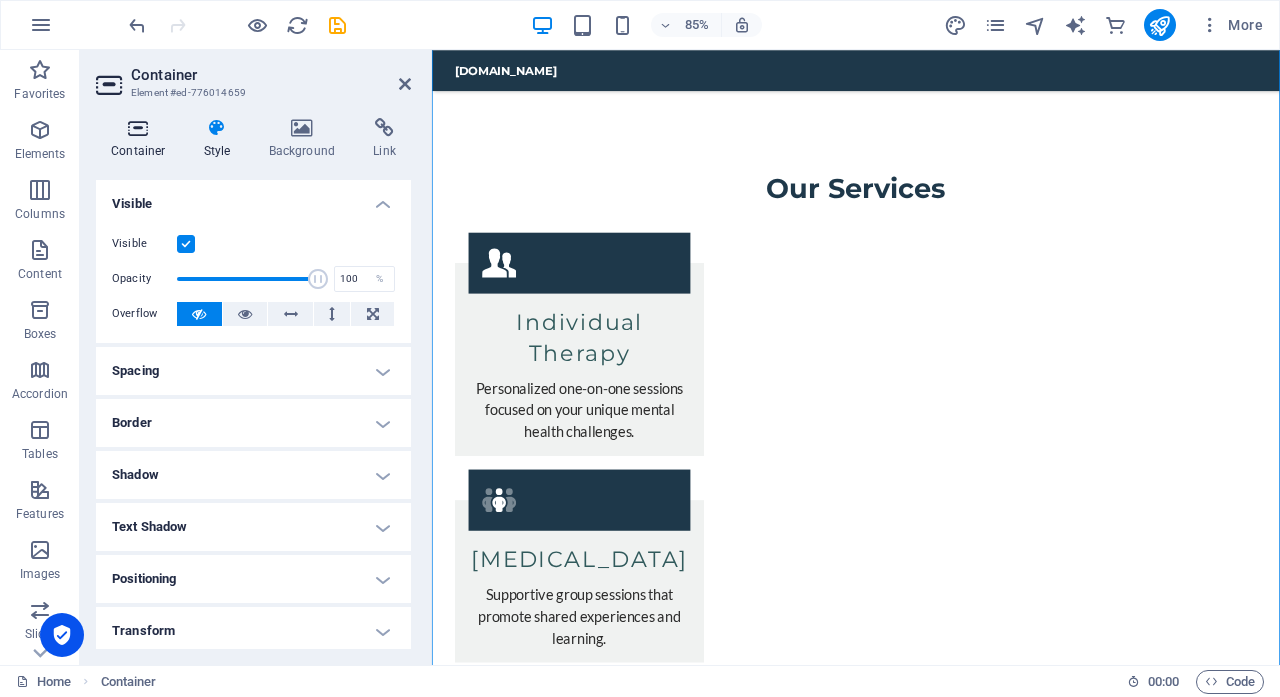 click on "Container" at bounding box center (142, 139) 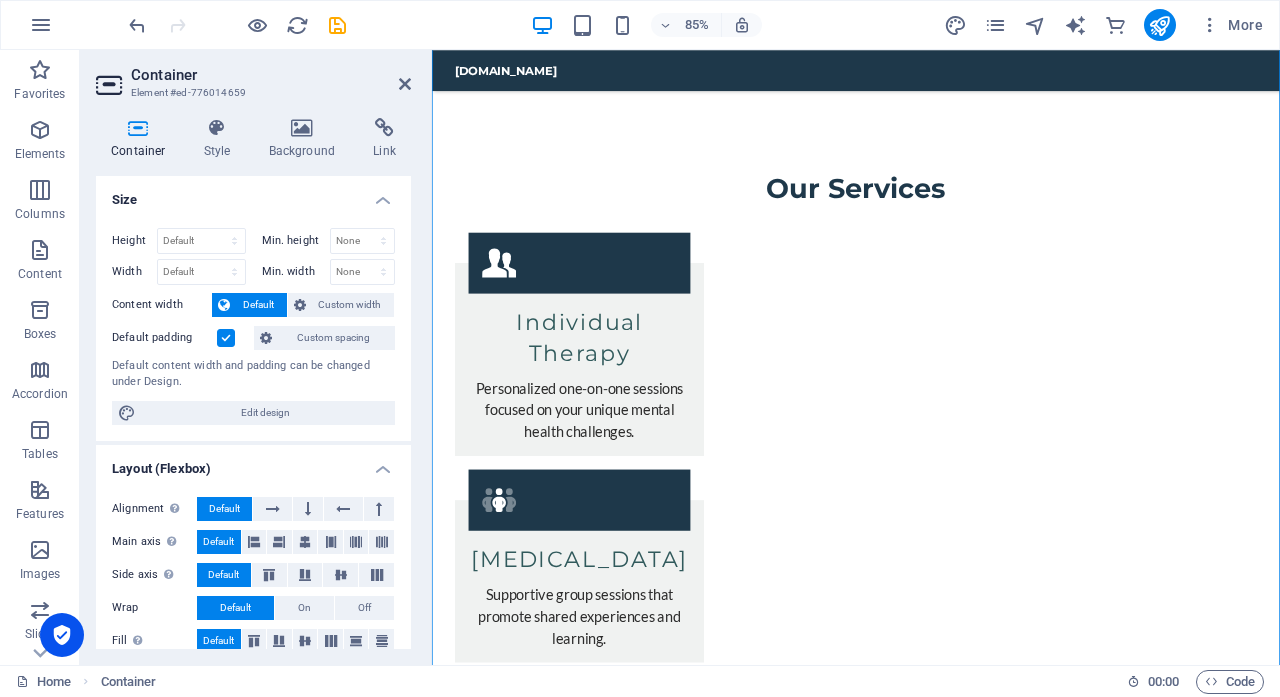 scroll, scrollTop: 0, scrollLeft: 0, axis: both 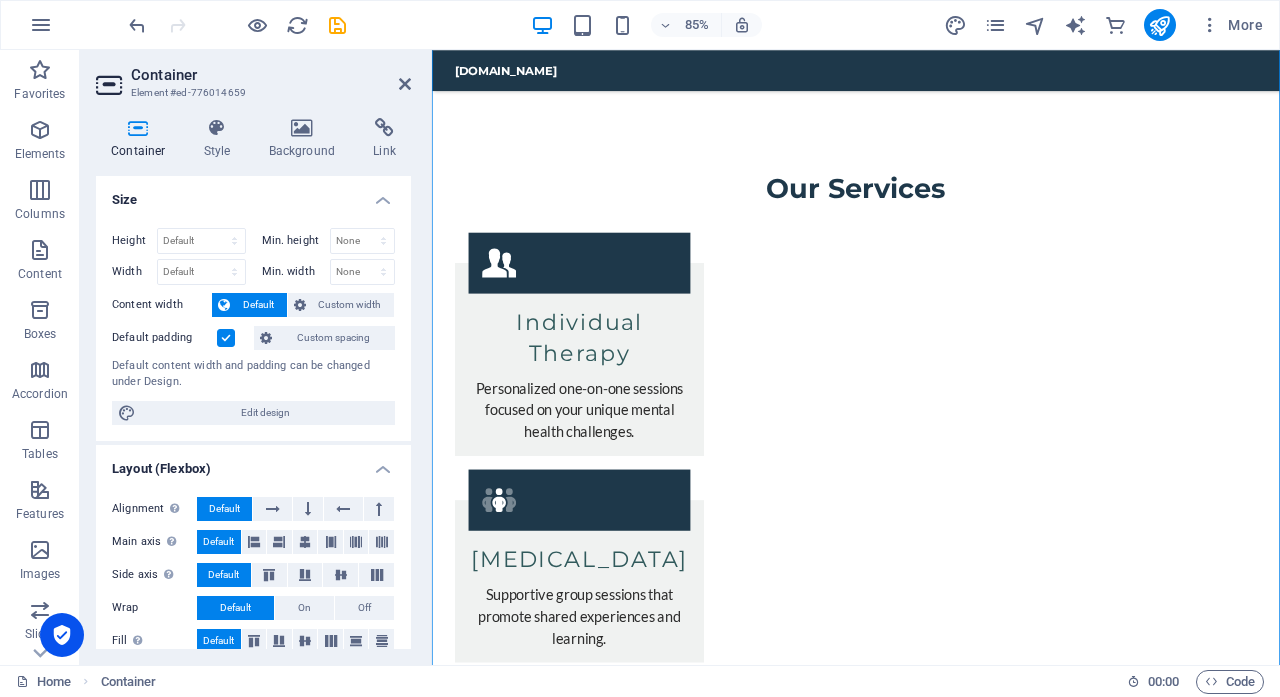 click on "Container" at bounding box center [271, 75] 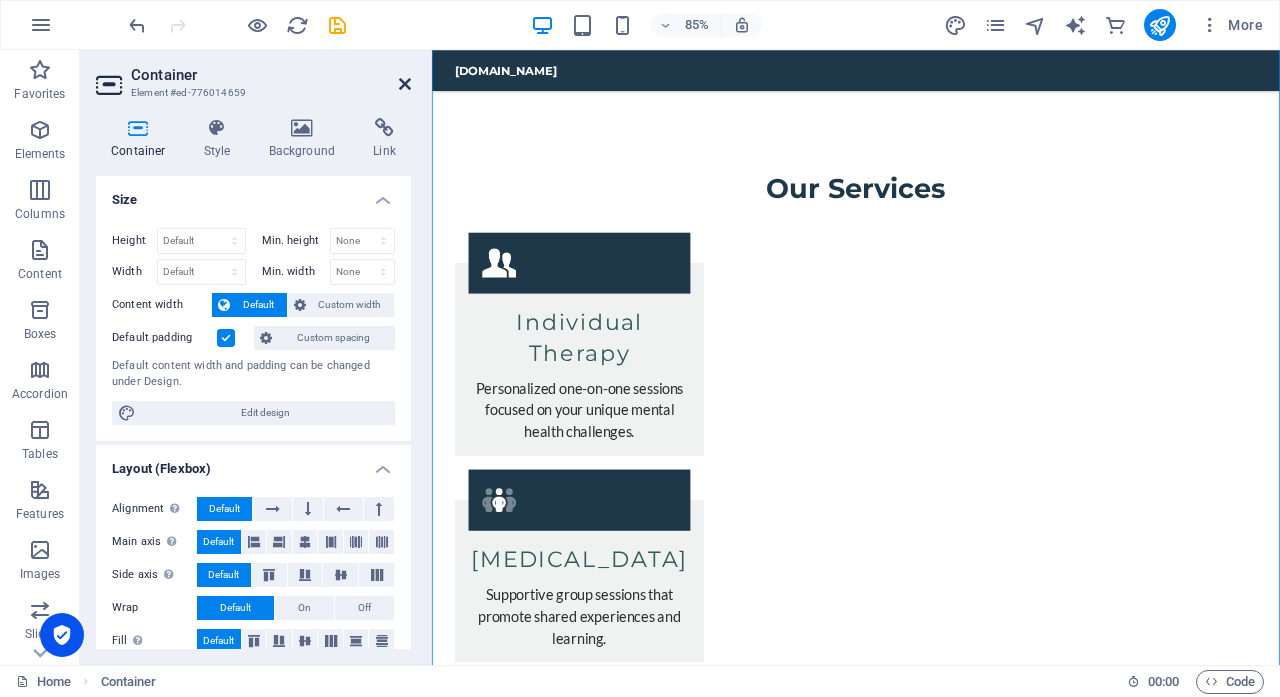 click at bounding box center (405, 84) 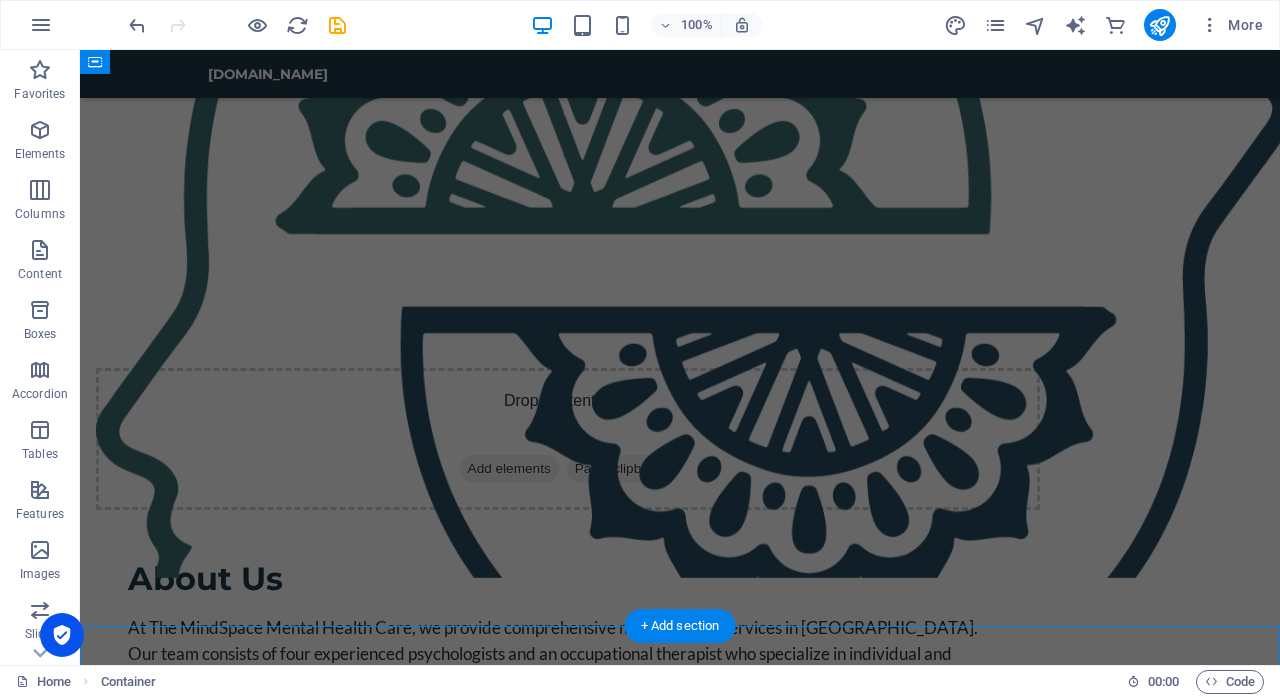 scroll, scrollTop: 1364, scrollLeft: 0, axis: vertical 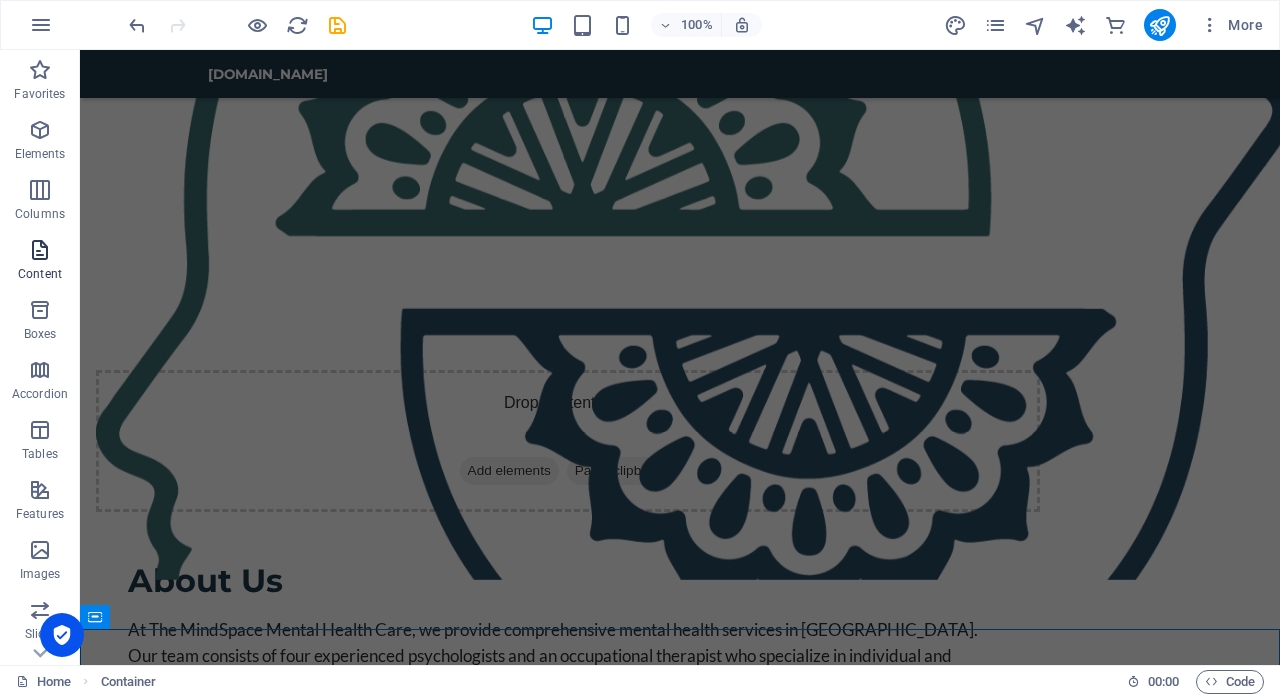 click on "Content" at bounding box center (40, 274) 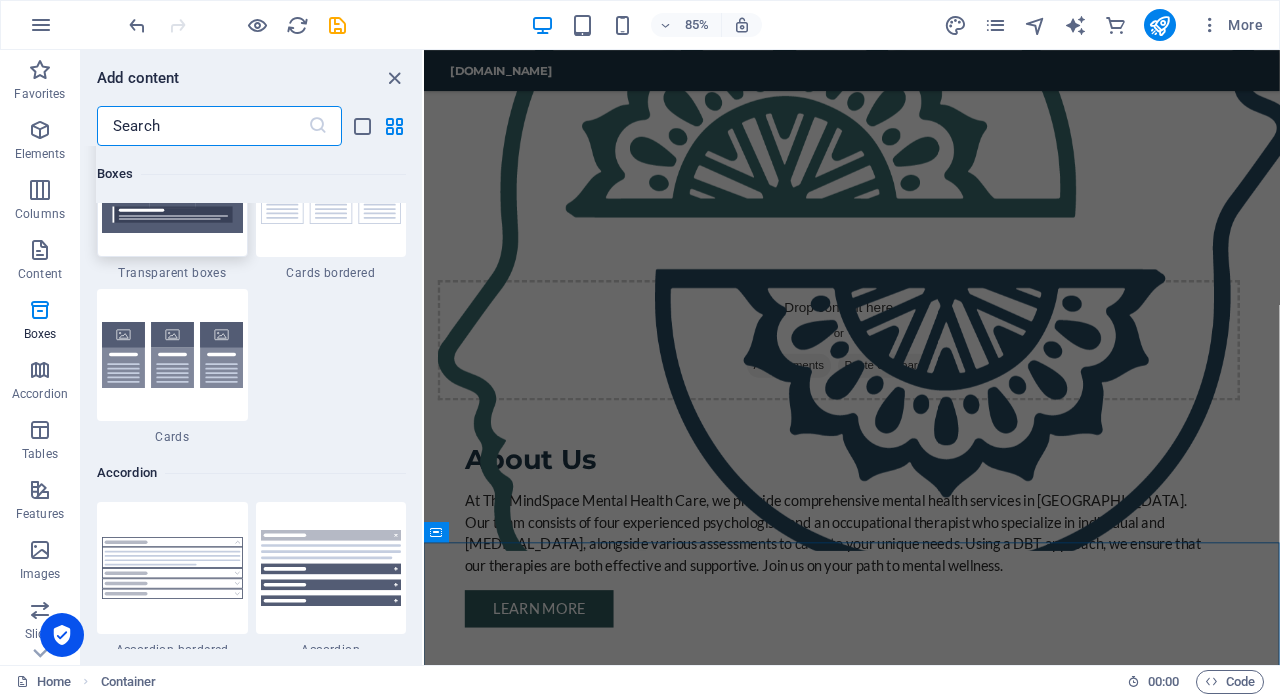 scroll, scrollTop: 5923, scrollLeft: 0, axis: vertical 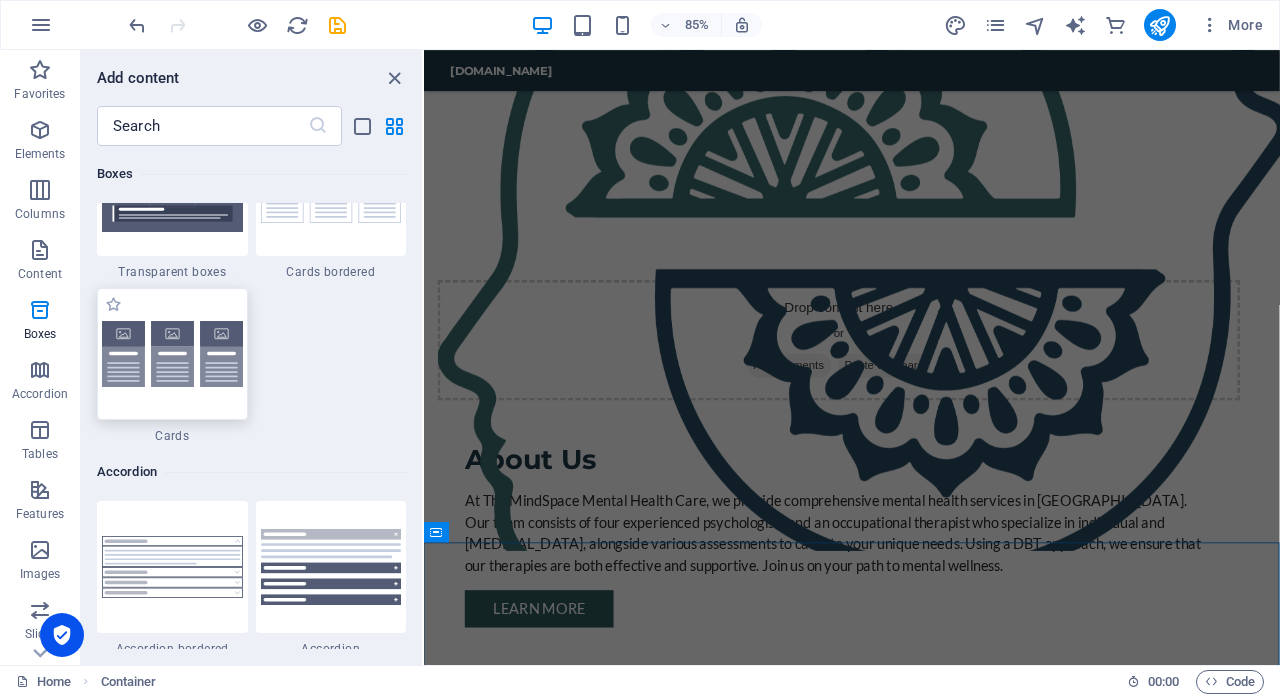 click at bounding box center [172, 354] 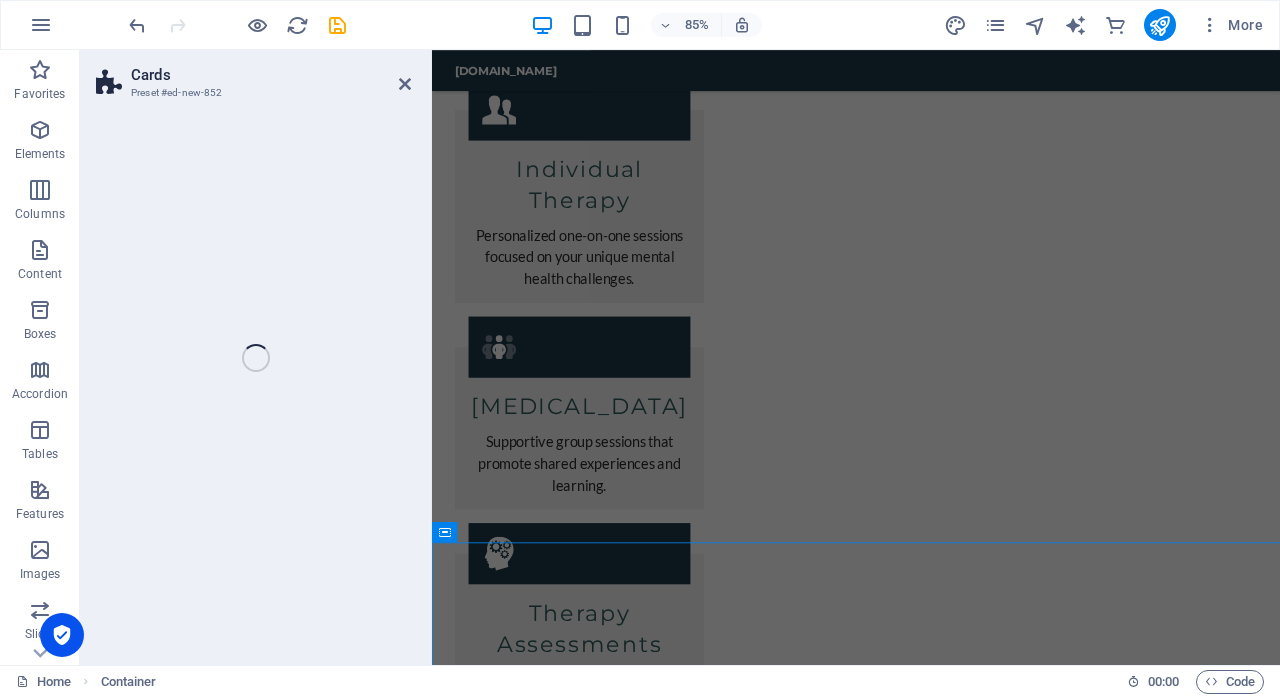 select on "rem" 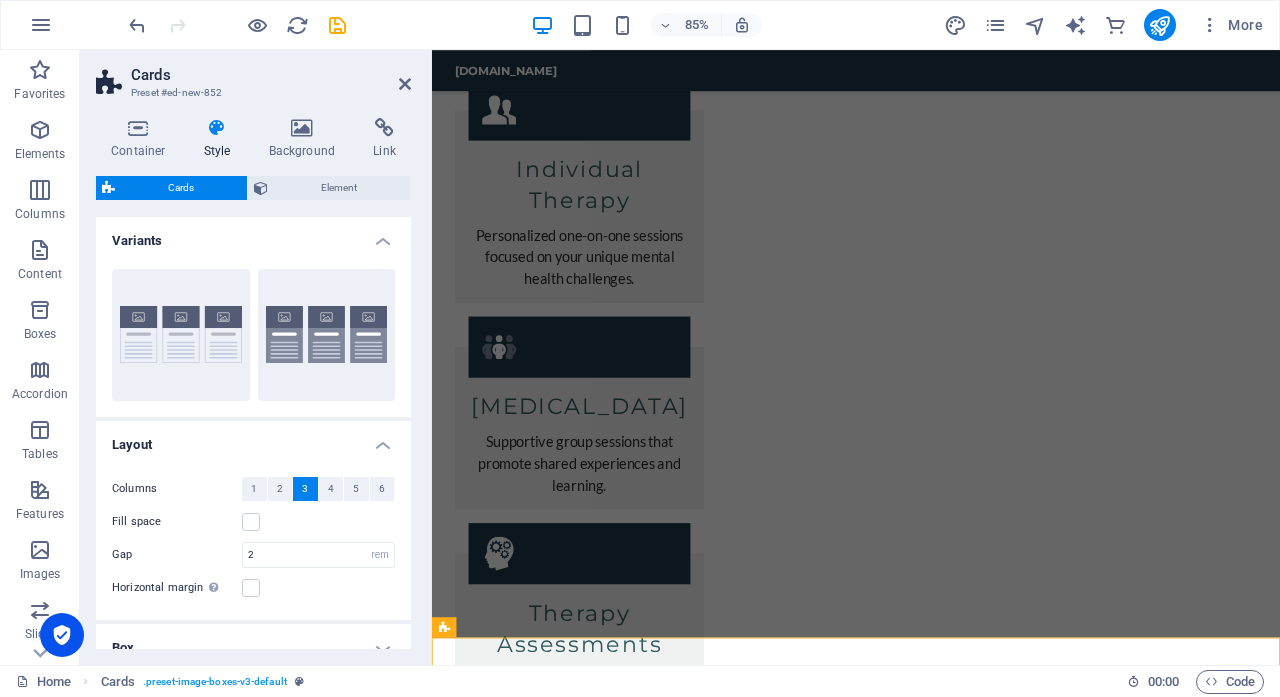 scroll, scrollTop: 2852, scrollLeft: 0, axis: vertical 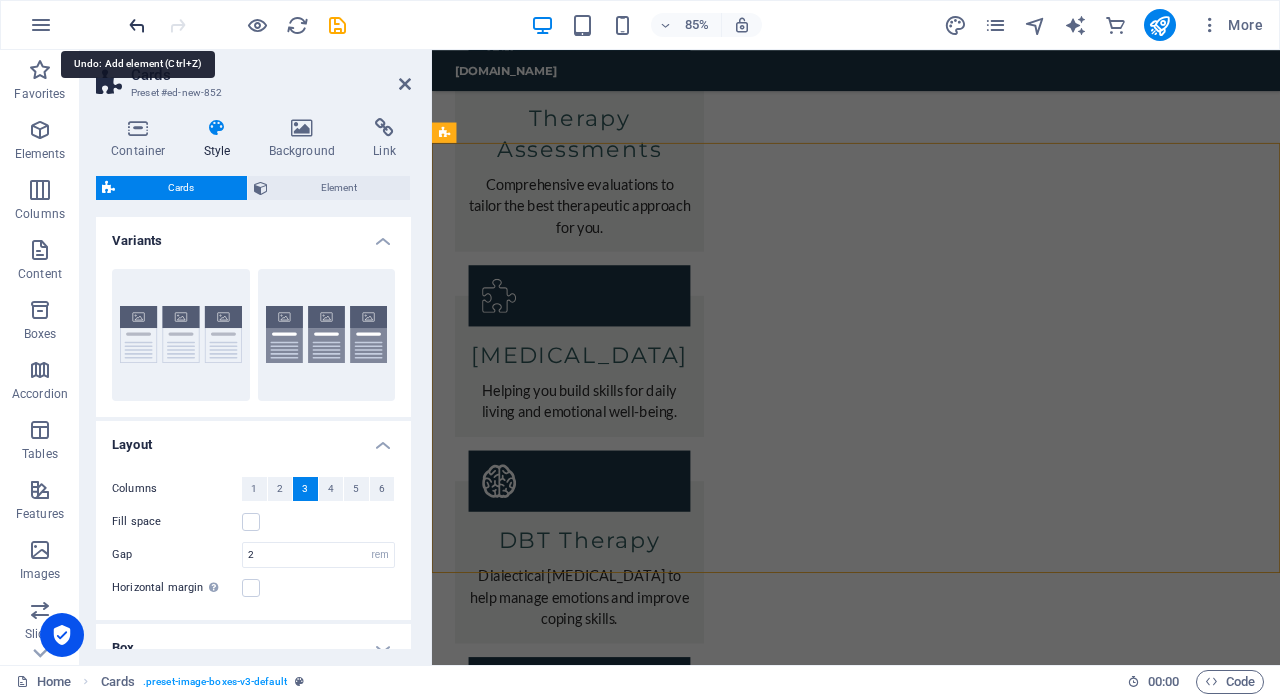 click at bounding box center [137, 25] 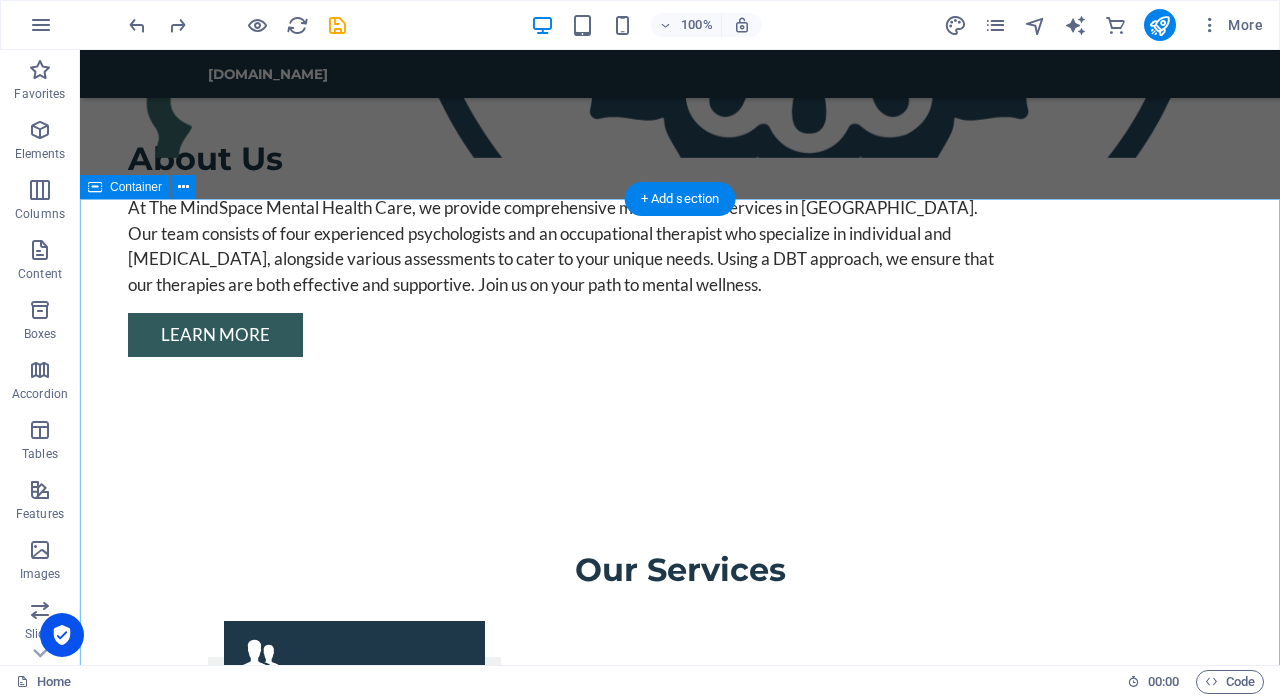 scroll, scrollTop: 1794, scrollLeft: 0, axis: vertical 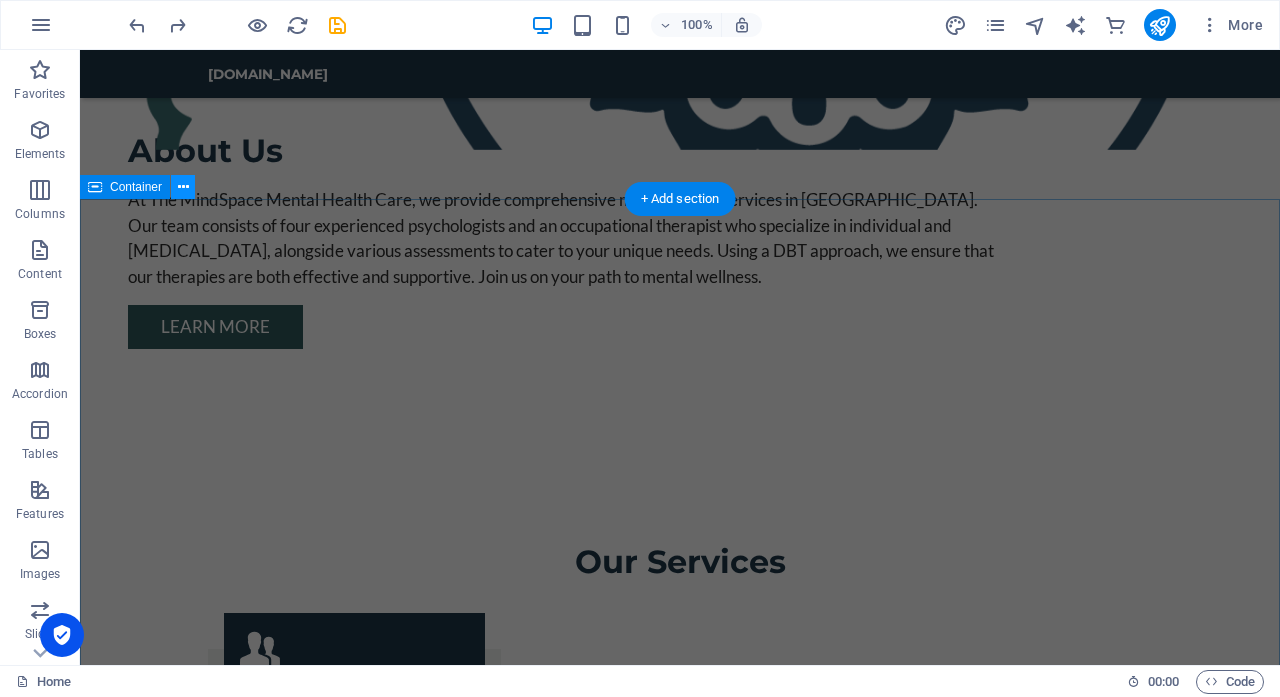 click at bounding box center [183, 187] 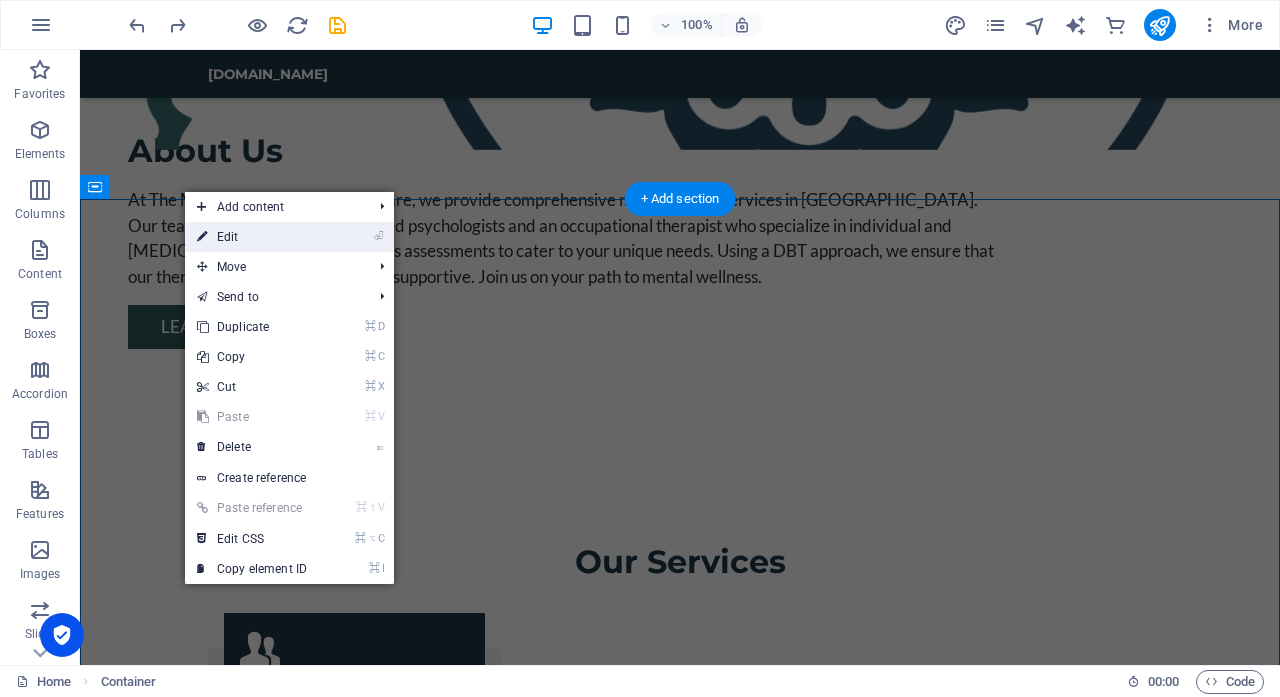 click on "⏎  Edit" at bounding box center (252, 237) 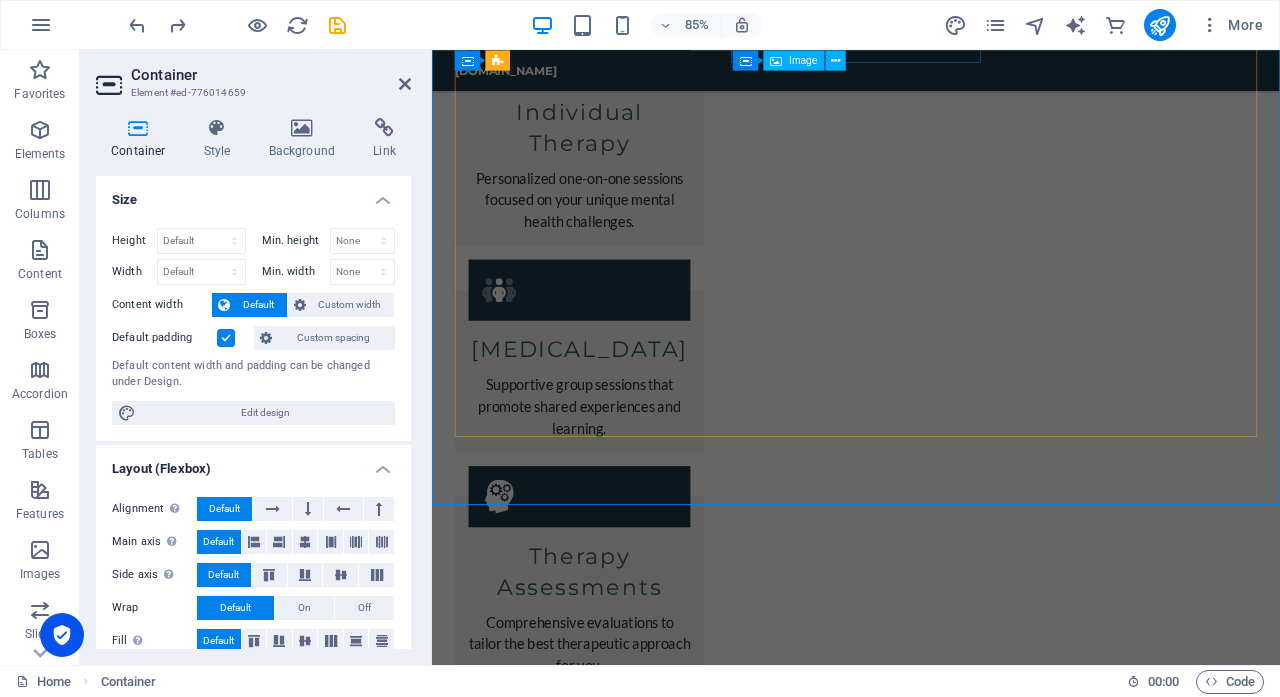 scroll, scrollTop: 2426, scrollLeft: 0, axis: vertical 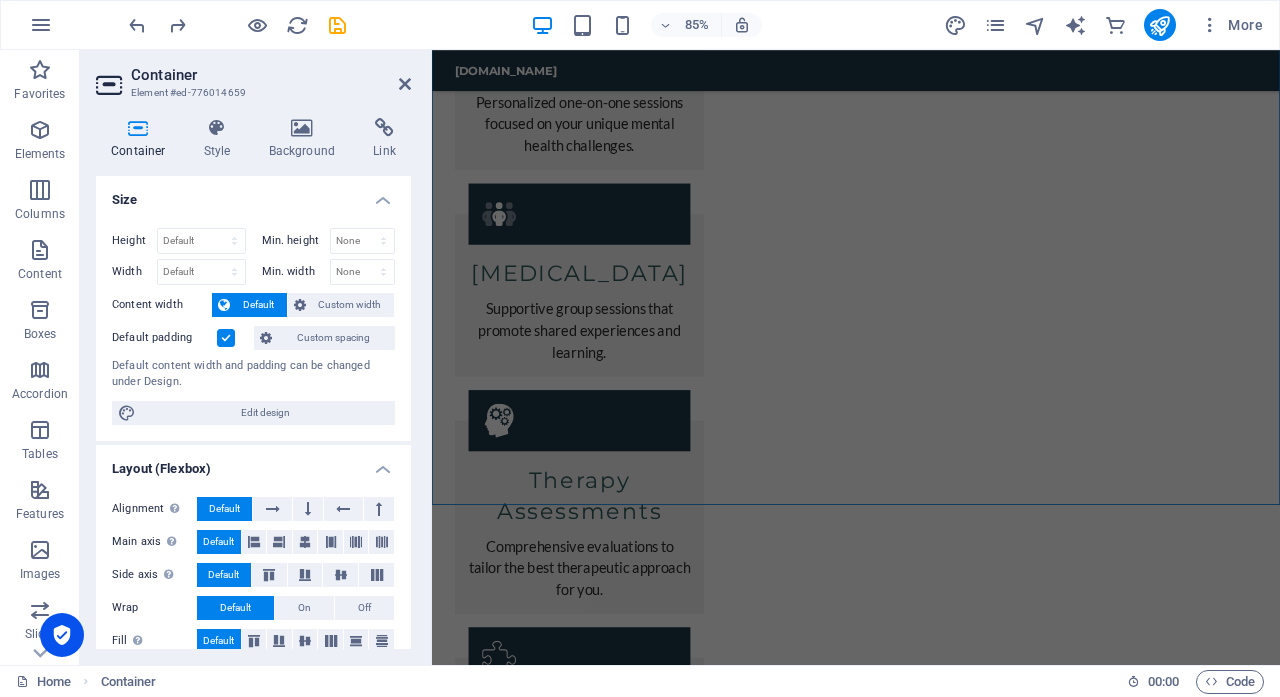 click on "Alignment Determines the flex direction. Default Main axis Determine how elements should behave along the main axis inside this container (justify content). Default Side axis Control the vertical direction of the element inside of the container (align items). Default Wrap Default On Off Fill Controls the distances and direction of elements on the y-axis across several lines (align content). Default" at bounding box center (253, 575) 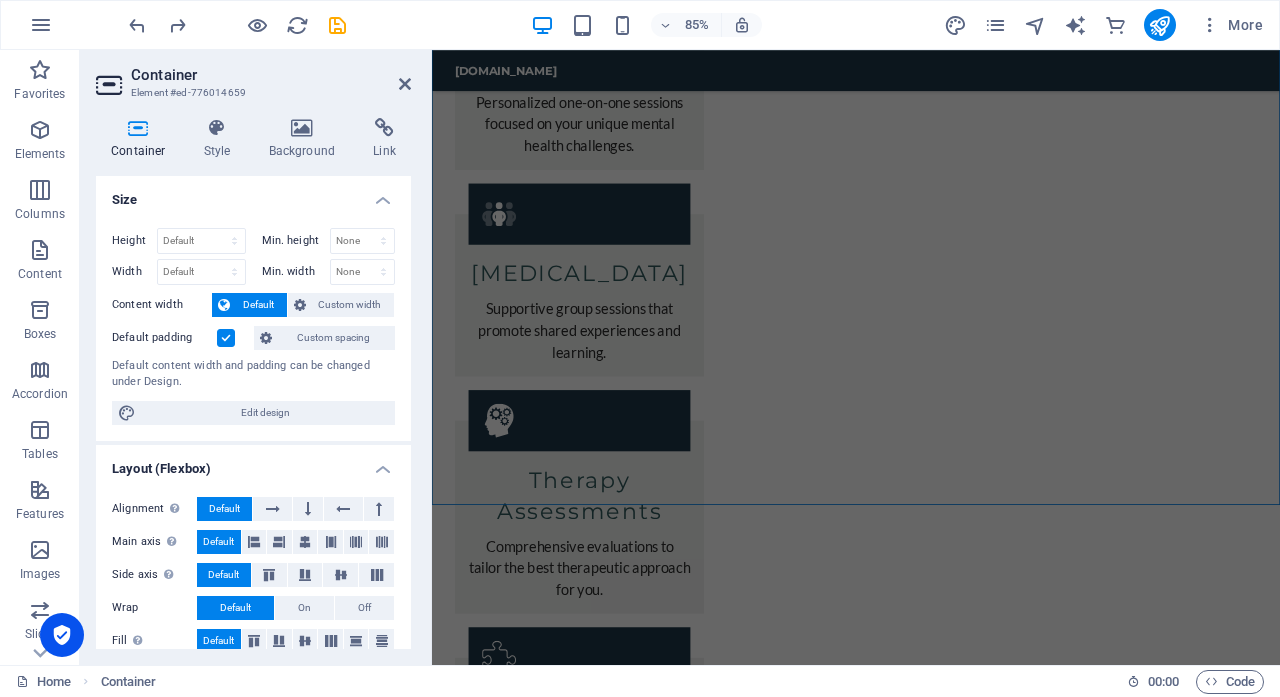 scroll, scrollTop: 0, scrollLeft: 0, axis: both 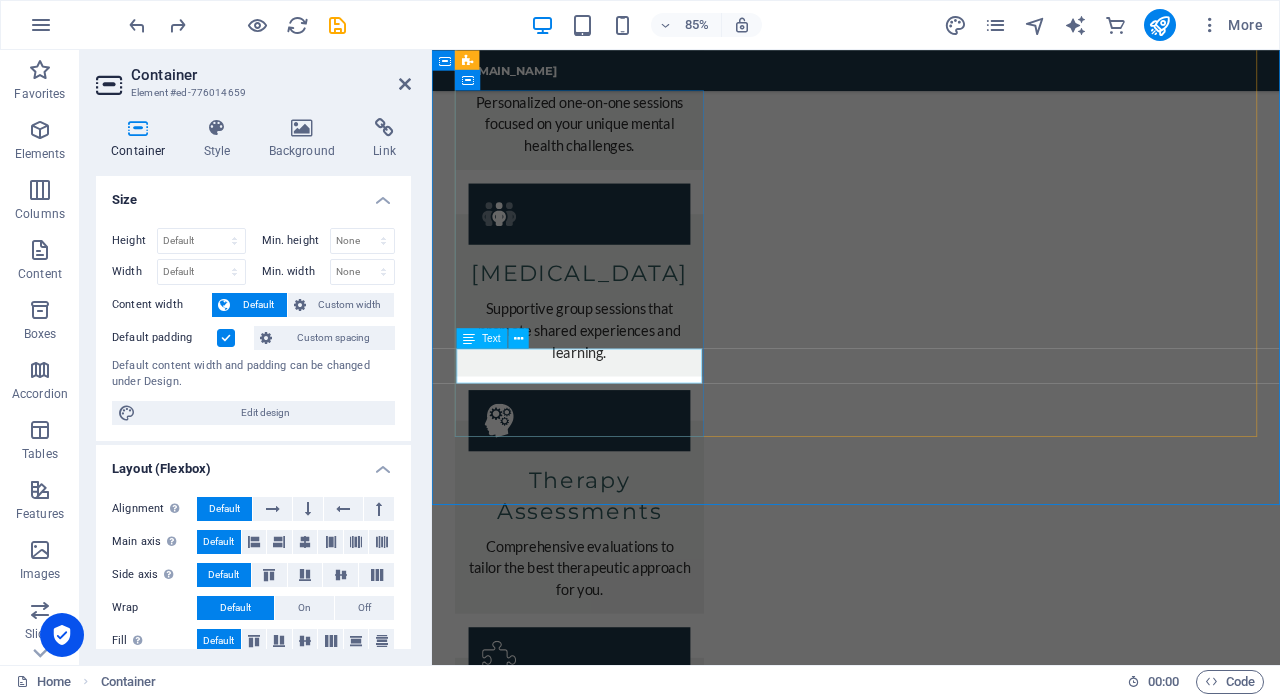 click on "Counselling Psychologist" at bounding box center [605, 3229] 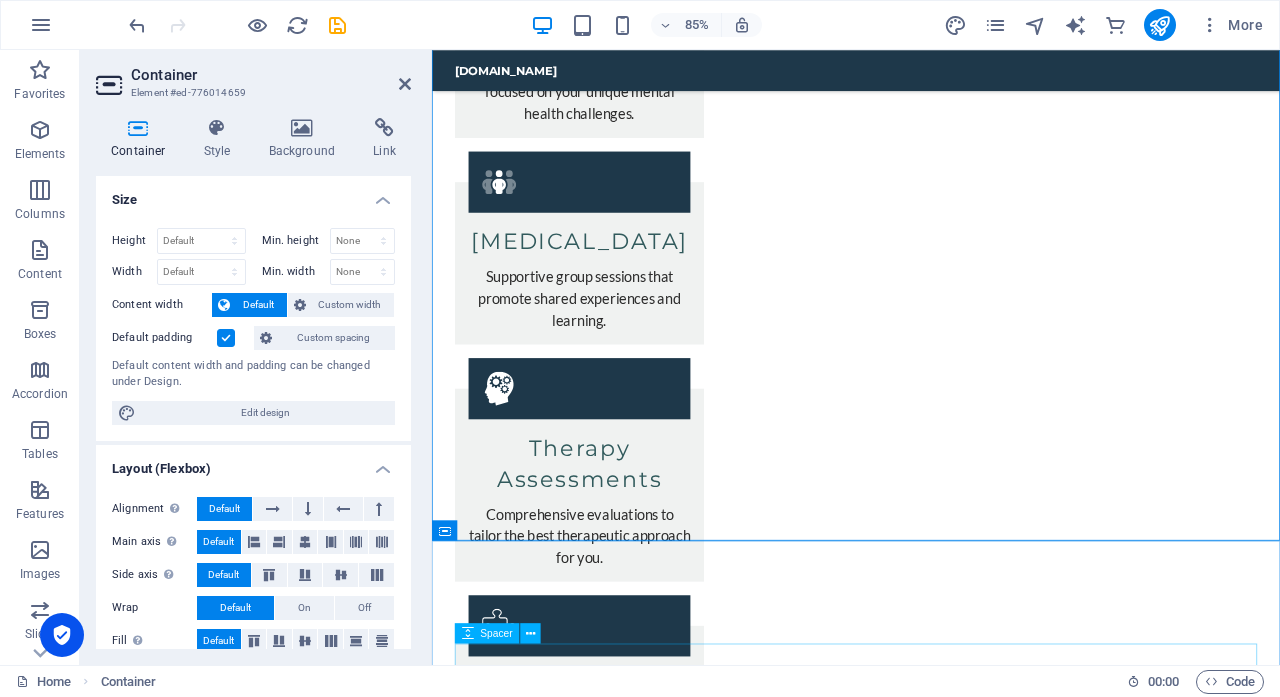 scroll, scrollTop: 2350, scrollLeft: 0, axis: vertical 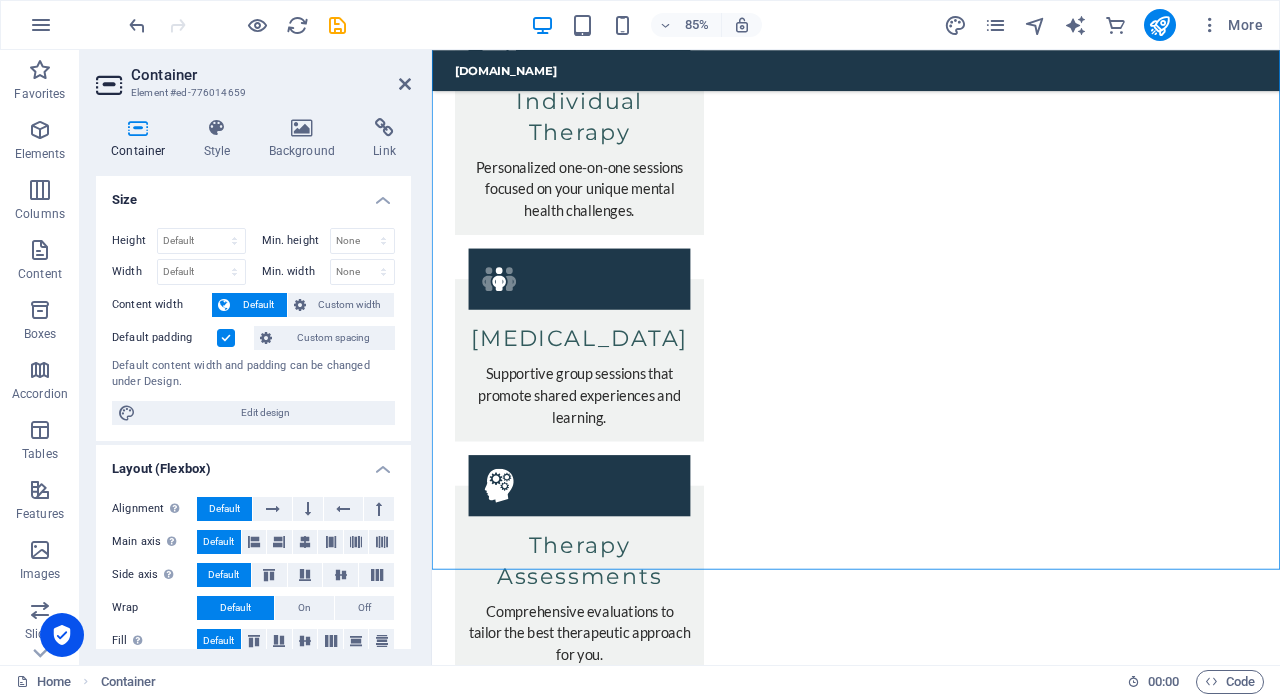 click on "Clinical Psychologist" at bounding box center (587, 3615) 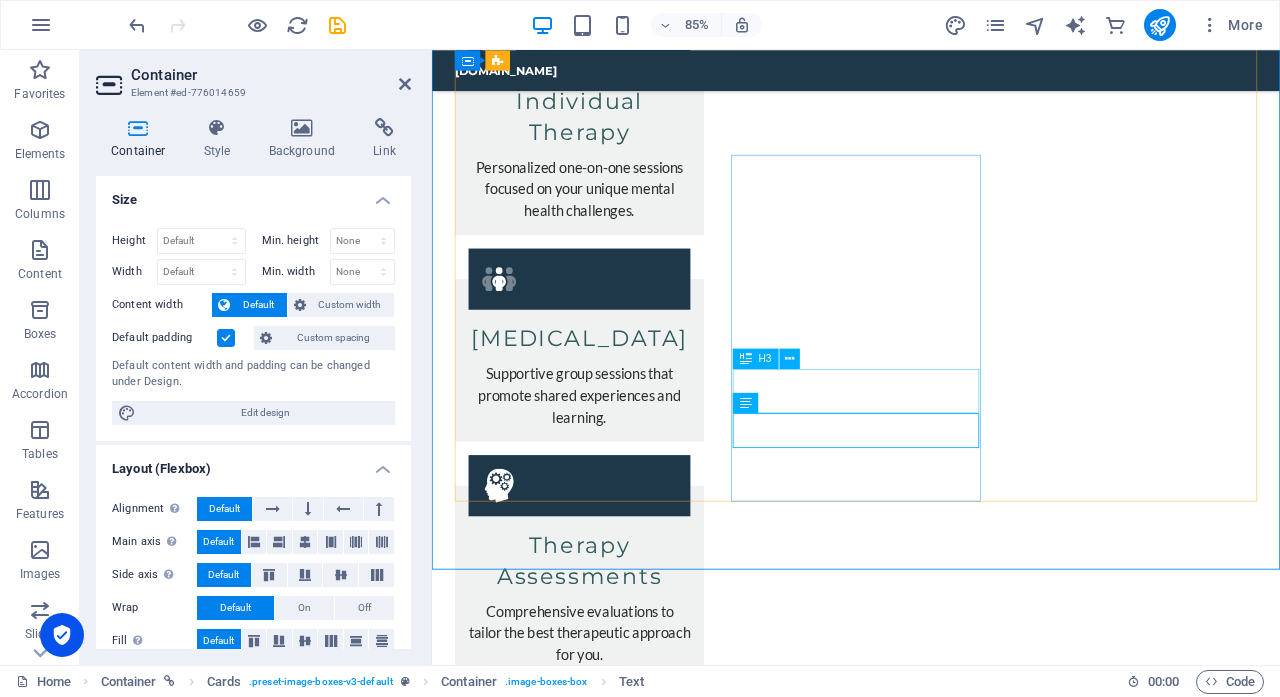 click on "[PERSON_NAME]" at bounding box center [587, 3567] 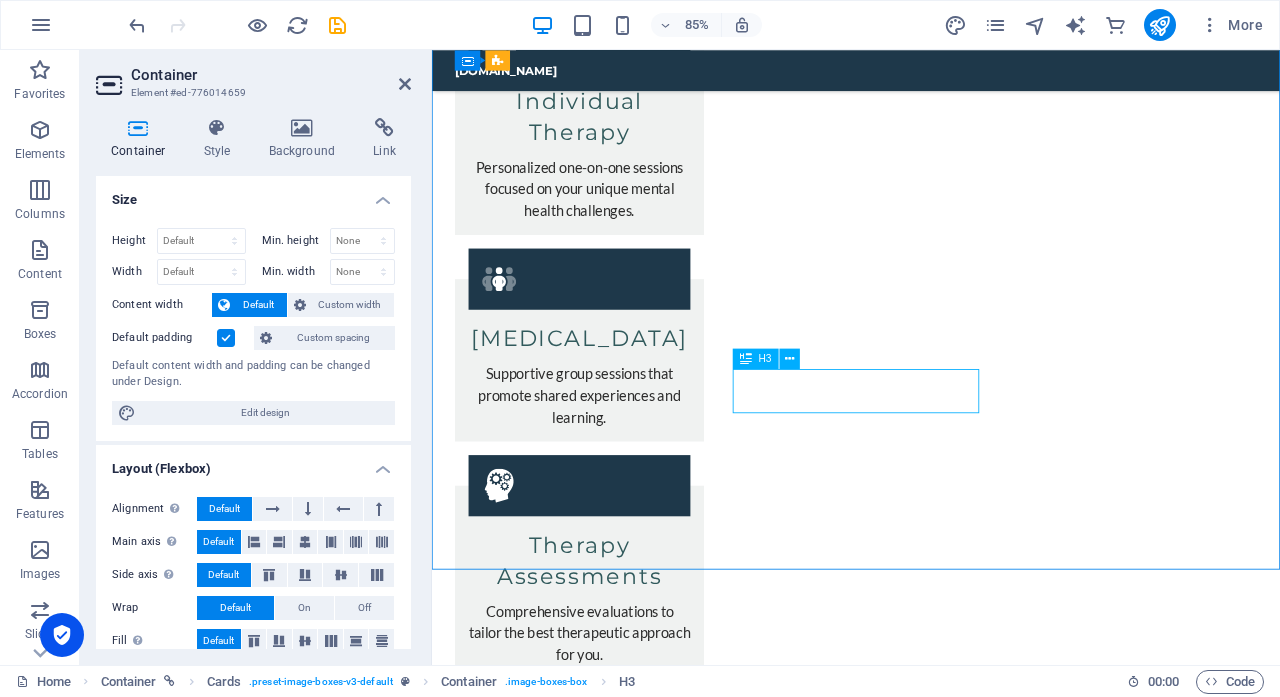 click on "[PERSON_NAME]" at bounding box center (587, 3567) 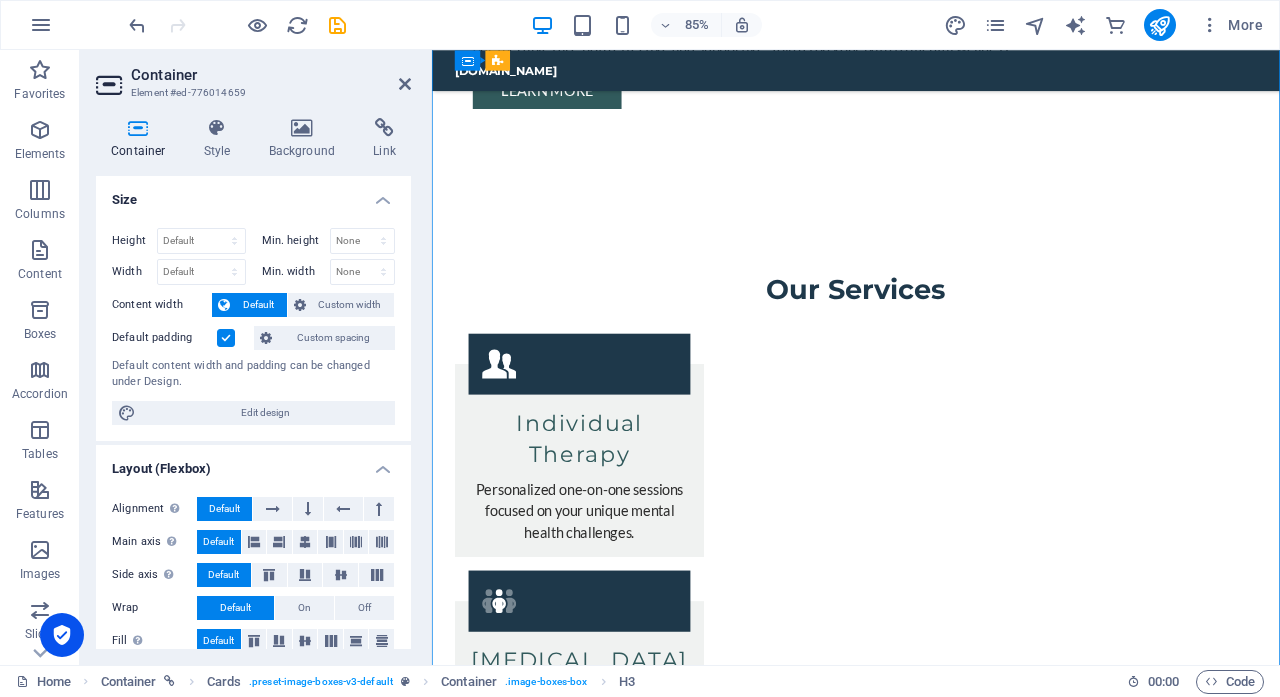 scroll, scrollTop: 1963, scrollLeft: 0, axis: vertical 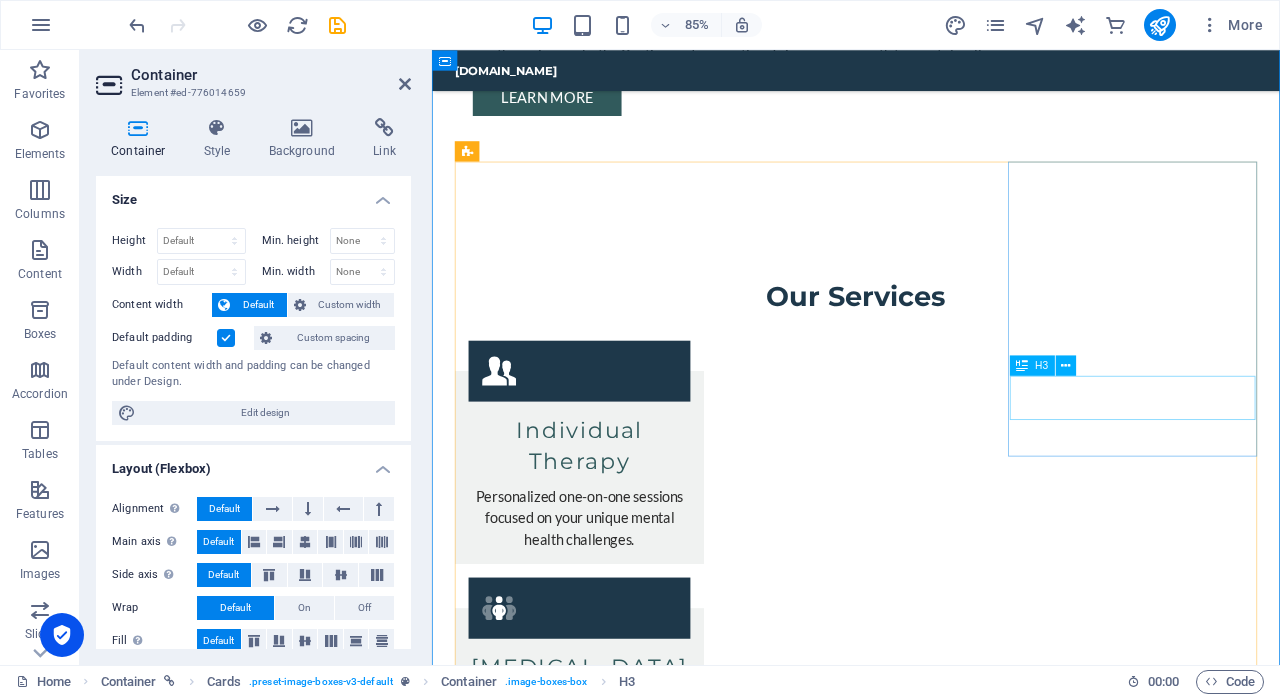 click on "[PERSON_NAME]" at bounding box center (587, 3226) 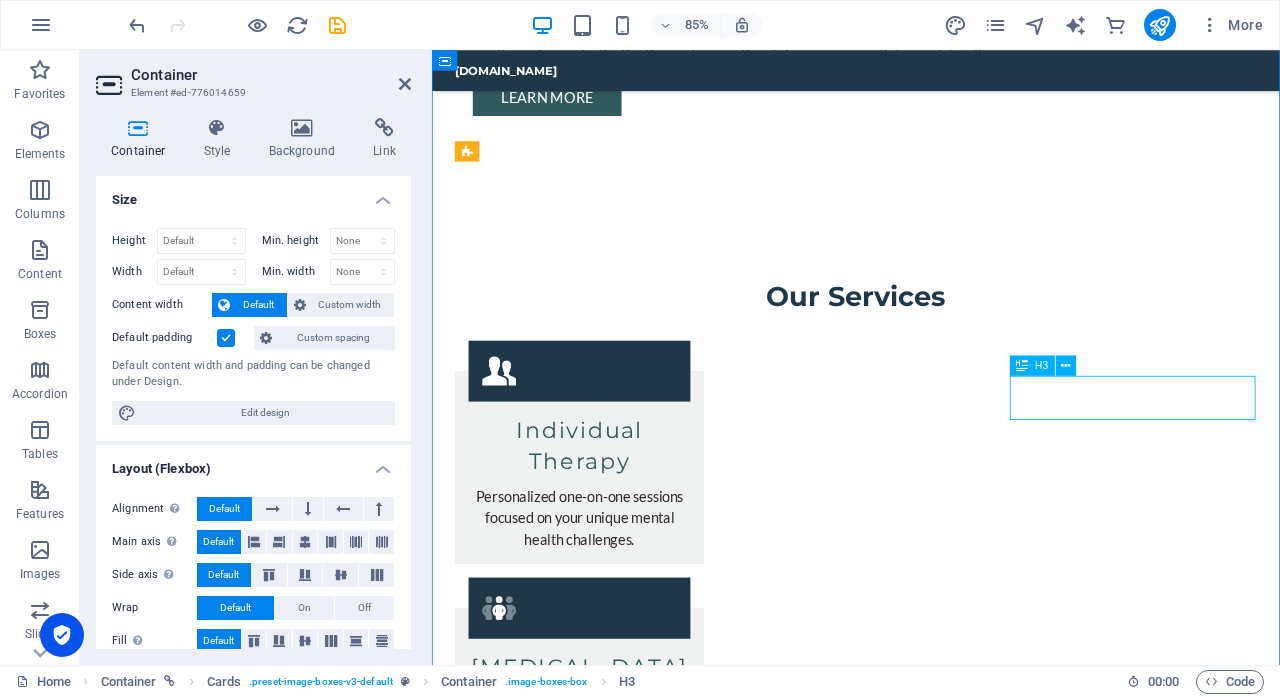 click on "[PERSON_NAME]" at bounding box center [587, 3226] 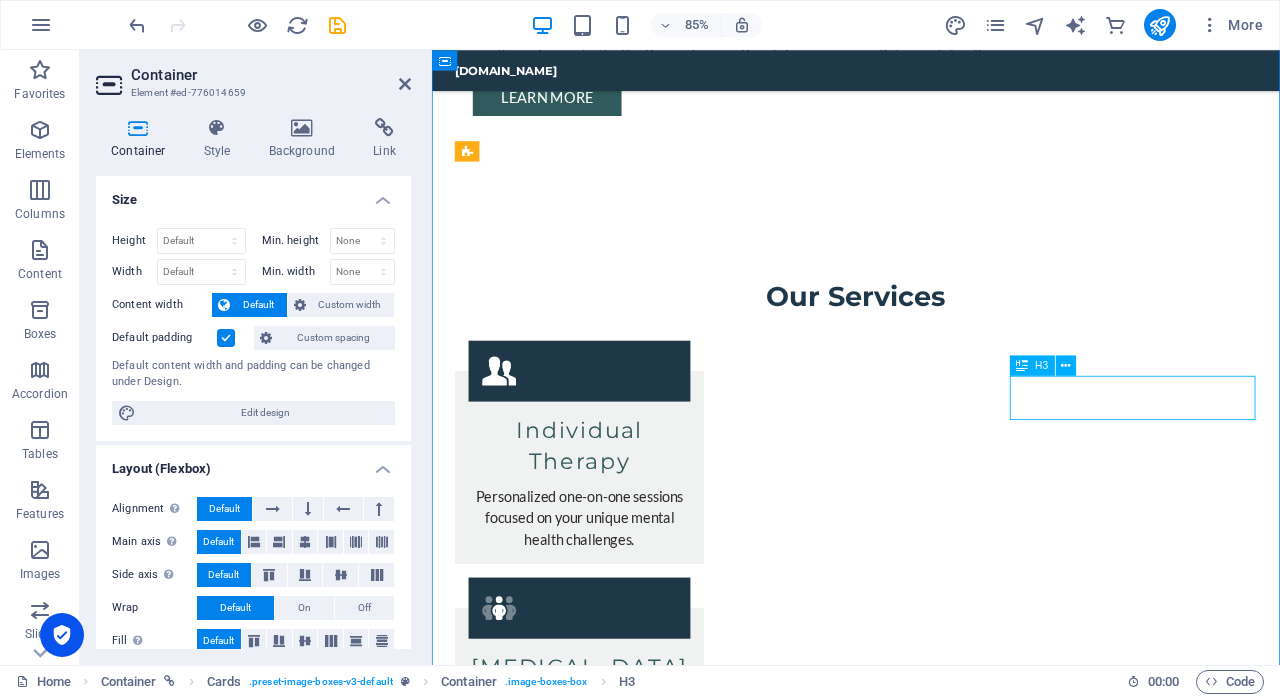 click on "[PERSON_NAME]" at bounding box center (587, 3226) 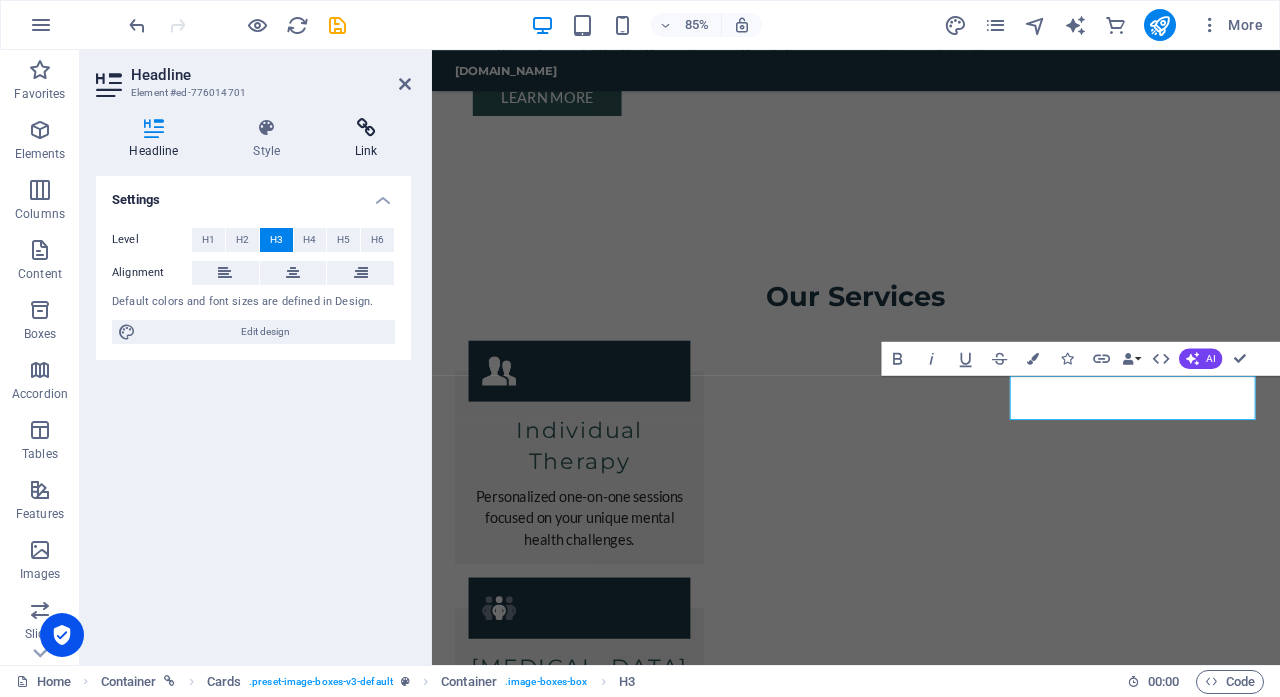 click on "Link" at bounding box center (366, 139) 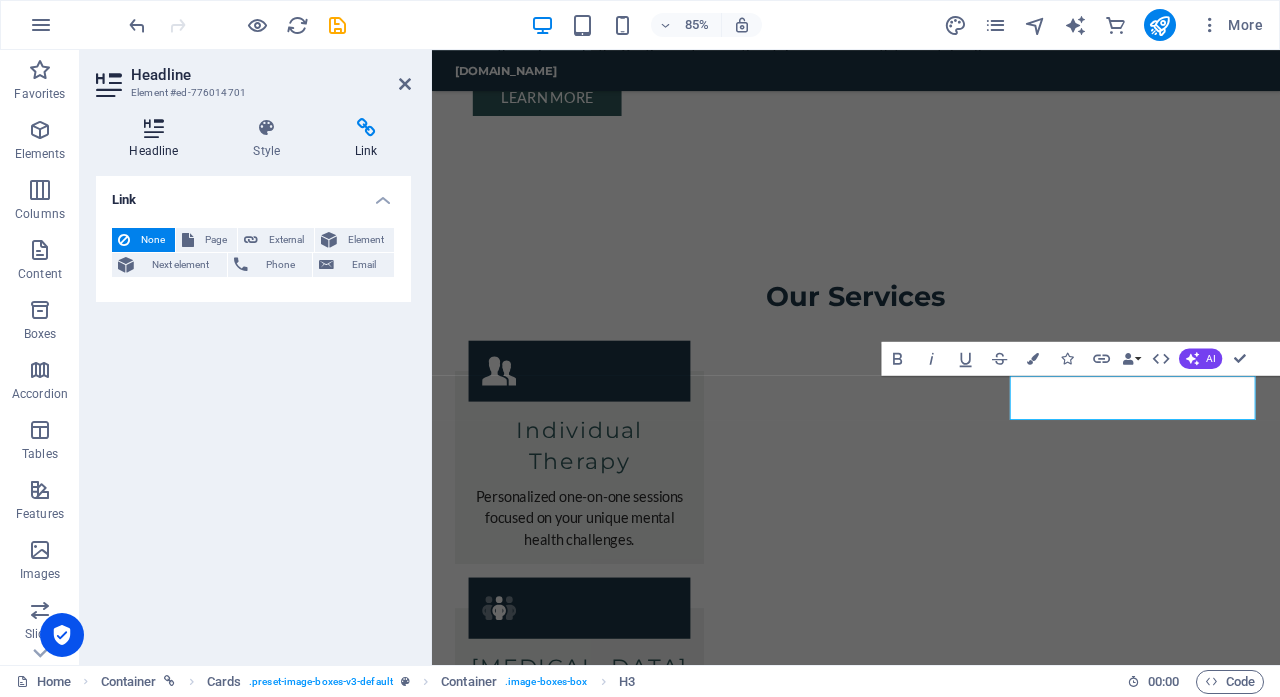 click on "Headline" at bounding box center [158, 139] 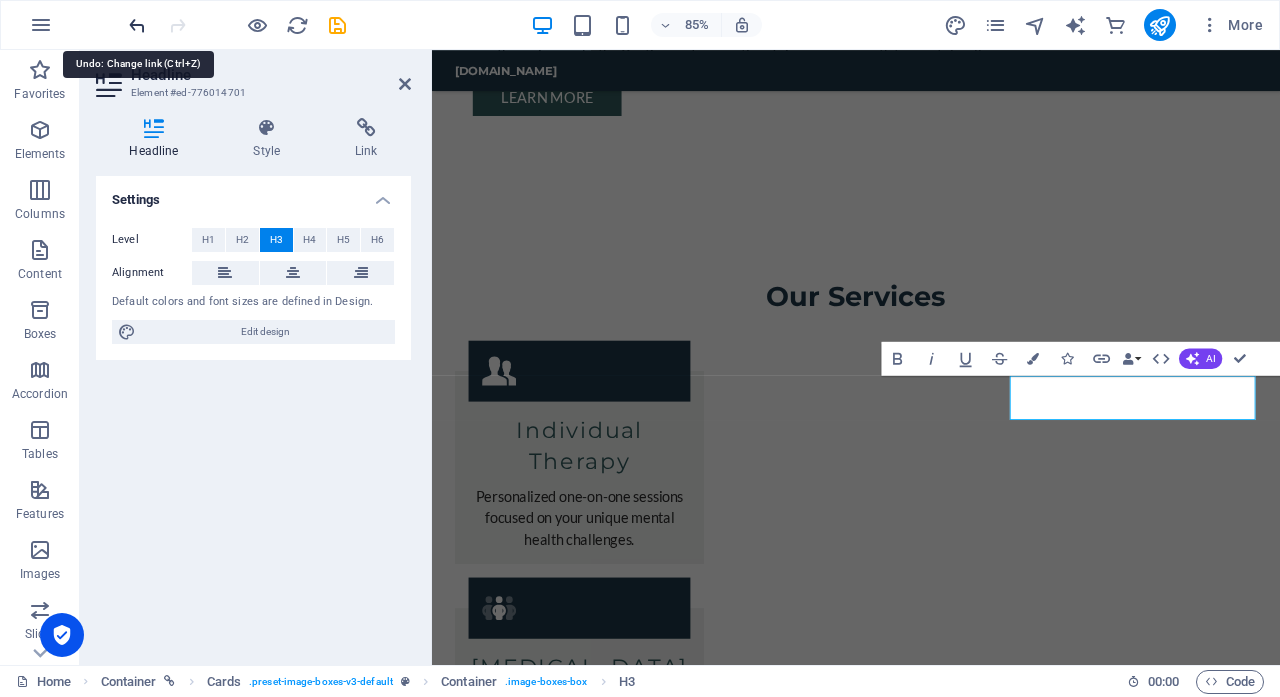 click at bounding box center [137, 25] 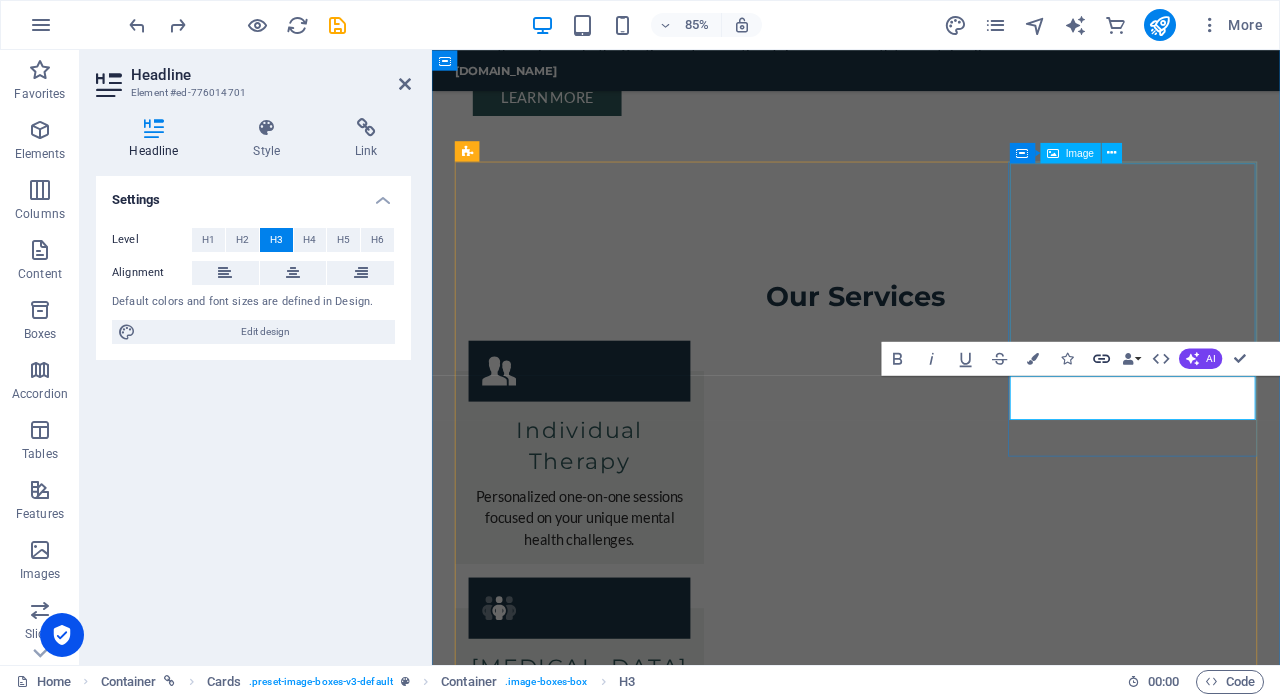 click 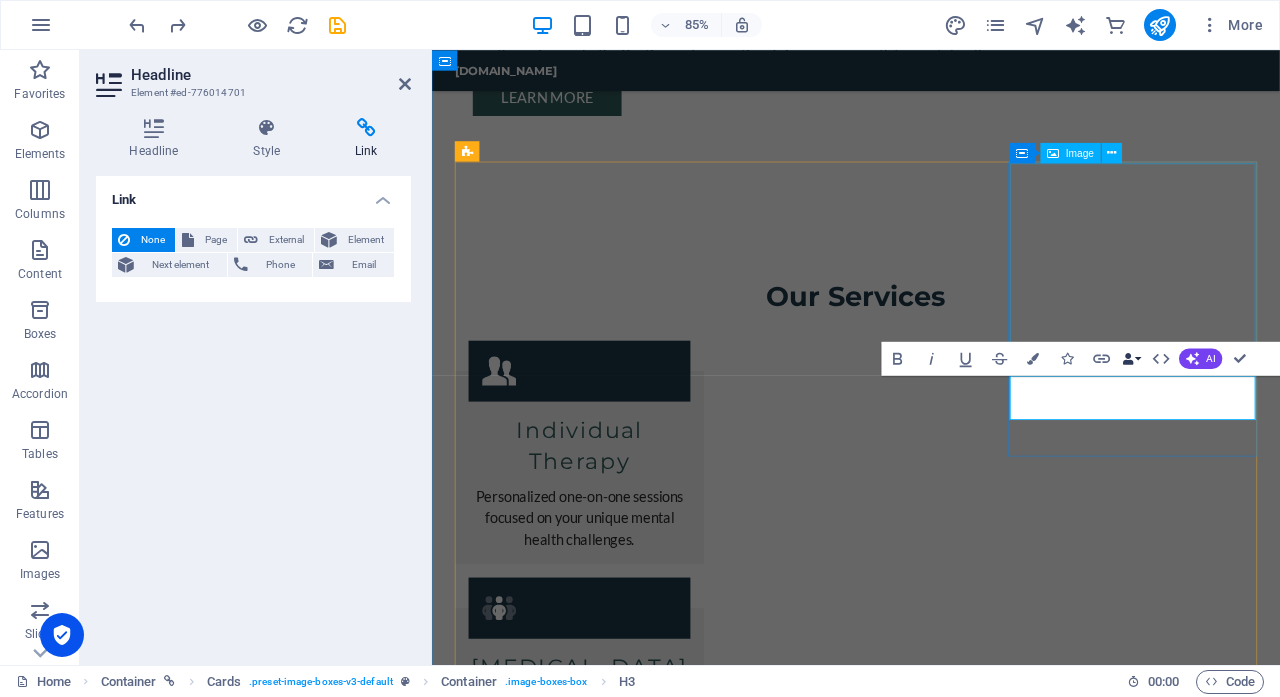 click on "Data Bindings" at bounding box center [1131, 359] 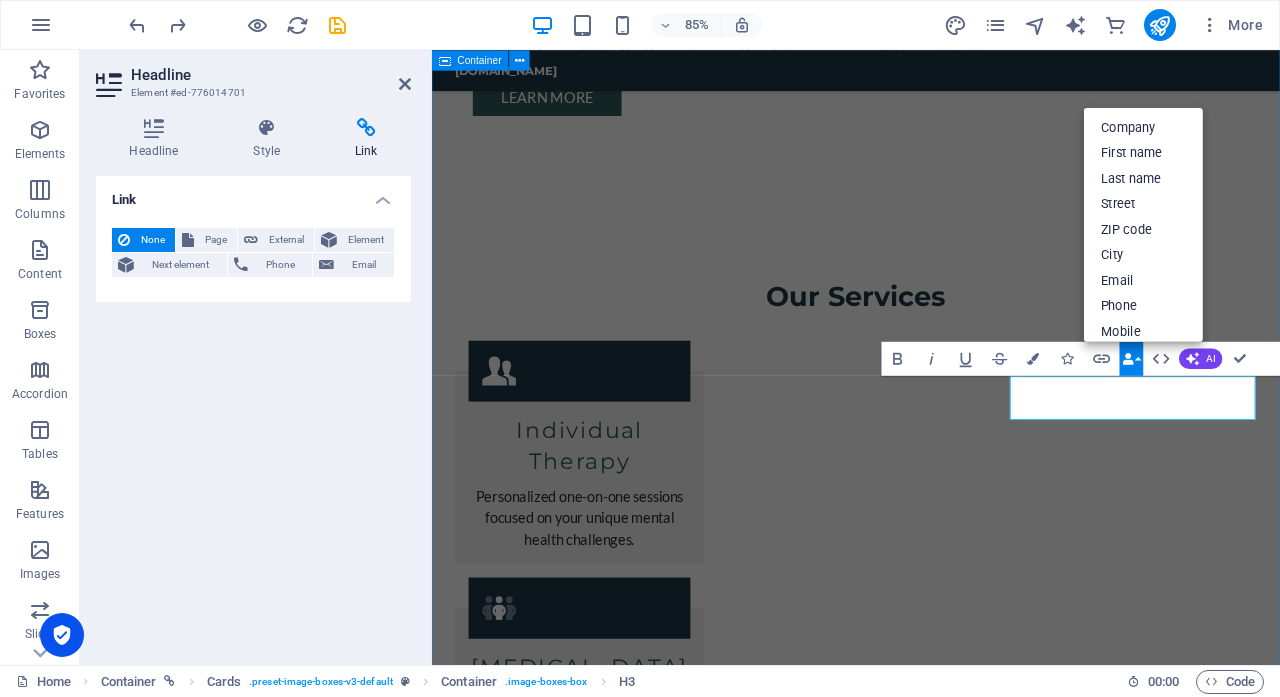 click on "Team Safiya Bobat Educational Psychologist Sheri Dalton Counselling Psychologist Caroline Kapp Occupational Therapist Kim Serebro Counselling Psychologist Sumayya Seth Clinical Psychologist Dr. Anna Green - Psychologist Advocate for holistic approaches to mental health." at bounding box center [931, 3372] 